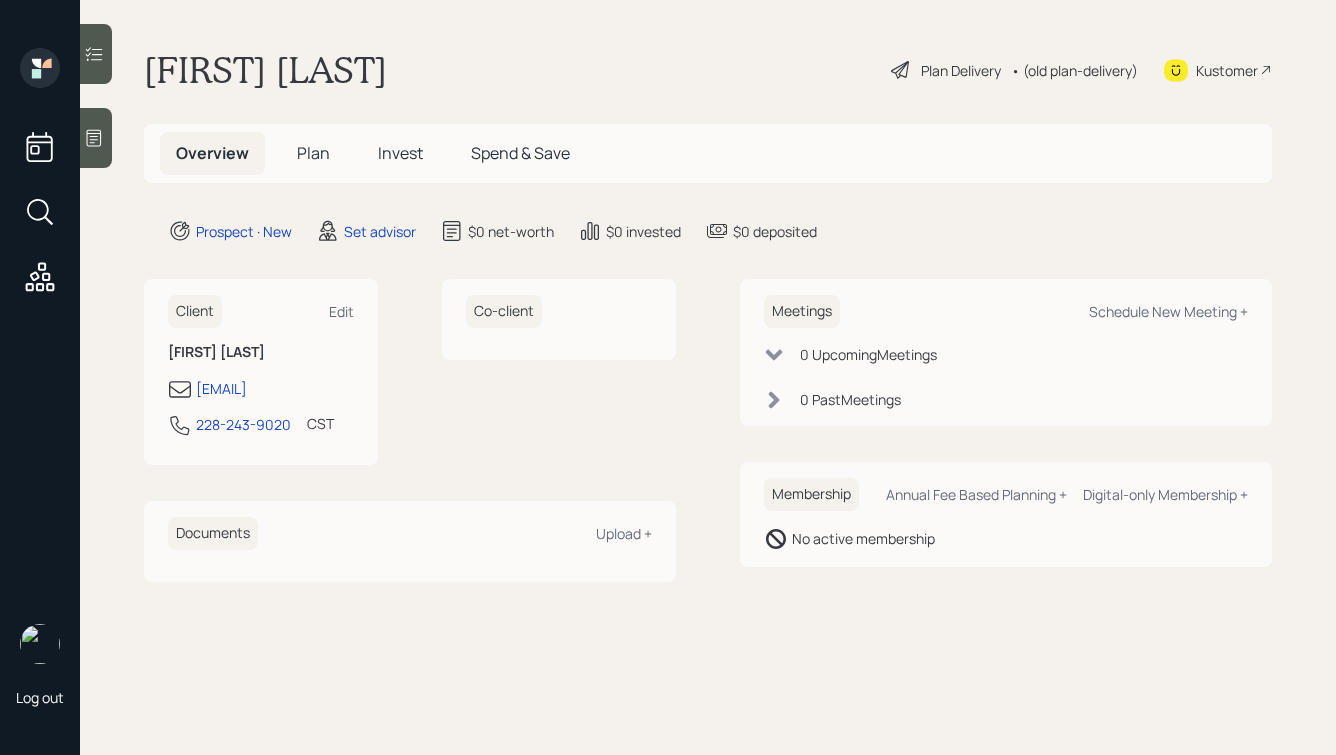 scroll, scrollTop: 0, scrollLeft: 0, axis: both 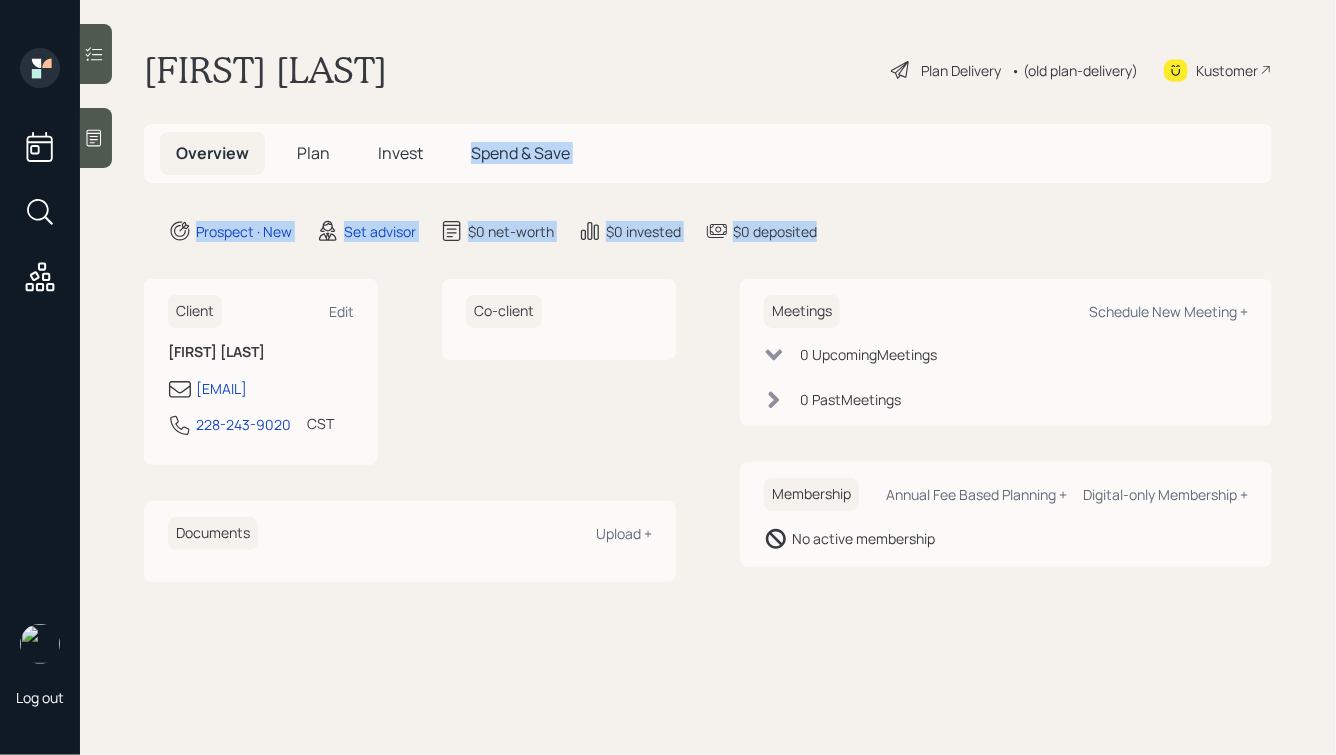 drag, startPoint x: 905, startPoint y: 240, endPoint x: 489, endPoint y: 88, distance: 442.89954 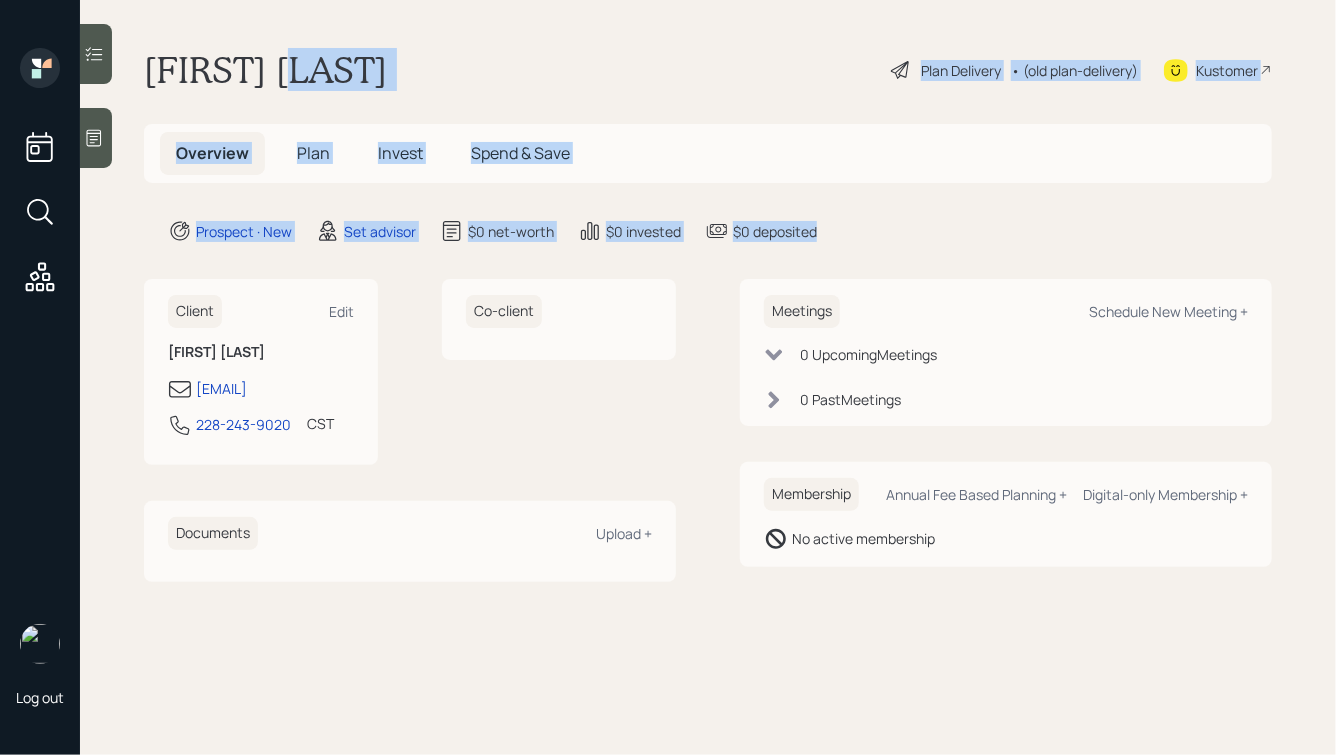 click on "[FIRST] [LAST] Plan Delivery • (old plan-delivery) Kustomer" at bounding box center [708, 70] 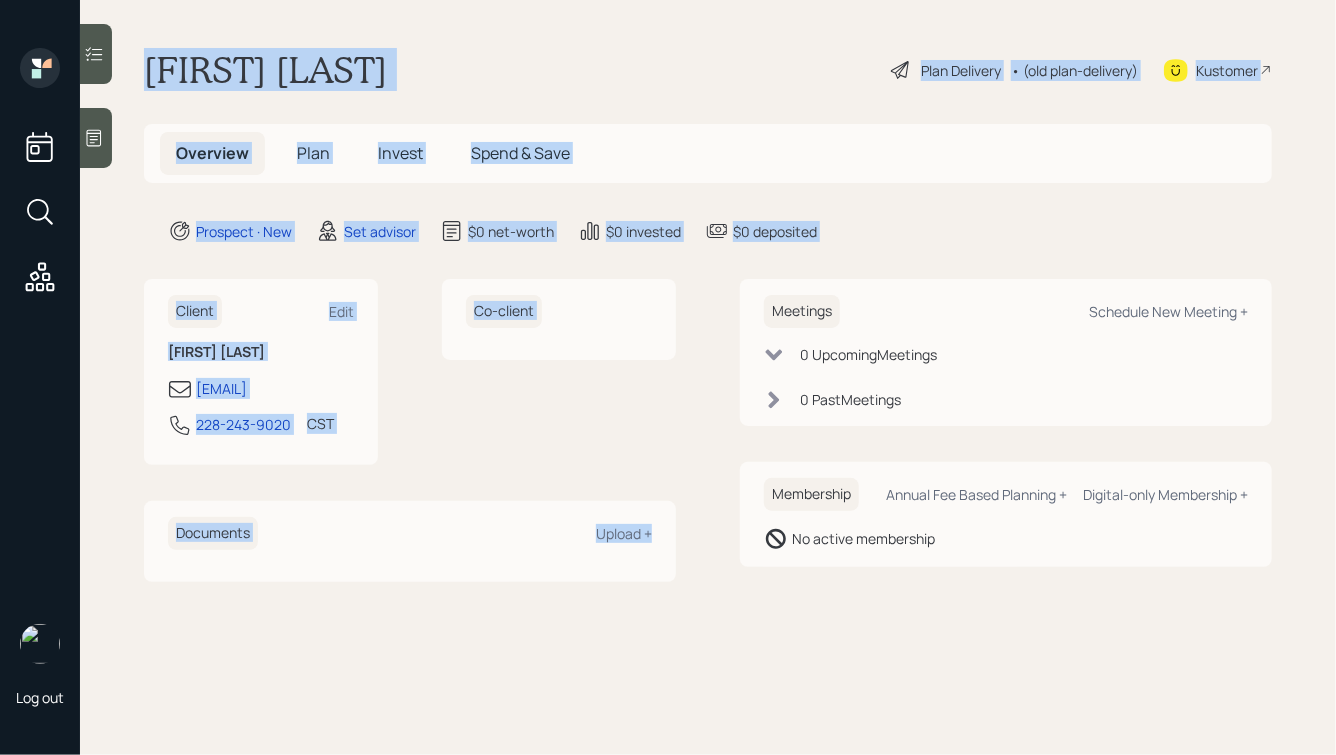 drag, startPoint x: 141, startPoint y: 61, endPoint x: 594, endPoint y: 574, distance: 684.3815 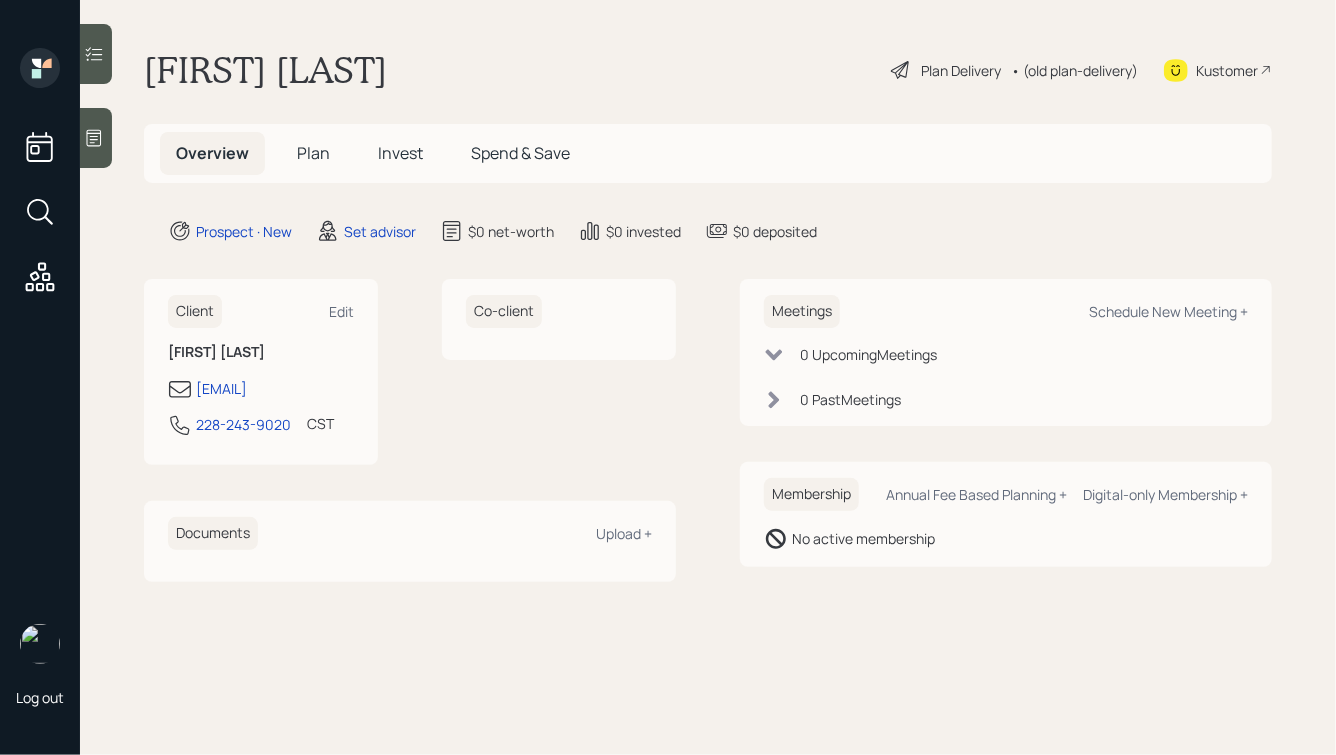 click on "[FIRST] [LAST] Plan Delivery • (old plan-delivery) Kustomer Overview Plan Invest Spend & Save Prospect ·
New Set advisor $0 net-worth $0 invested $0 deposited Client Edit [FIRST] [LAST] [EMAIL] [PHONE] CST Currently 3:20 PM Co-client Documents Upload + Meetings Schedule New Meeting + 0   Upcoming  Meeting s 0   Past  Meeting s Membership Annual Fee Based Planning + Digital-only Membership + No active membership" at bounding box center [708, 377] 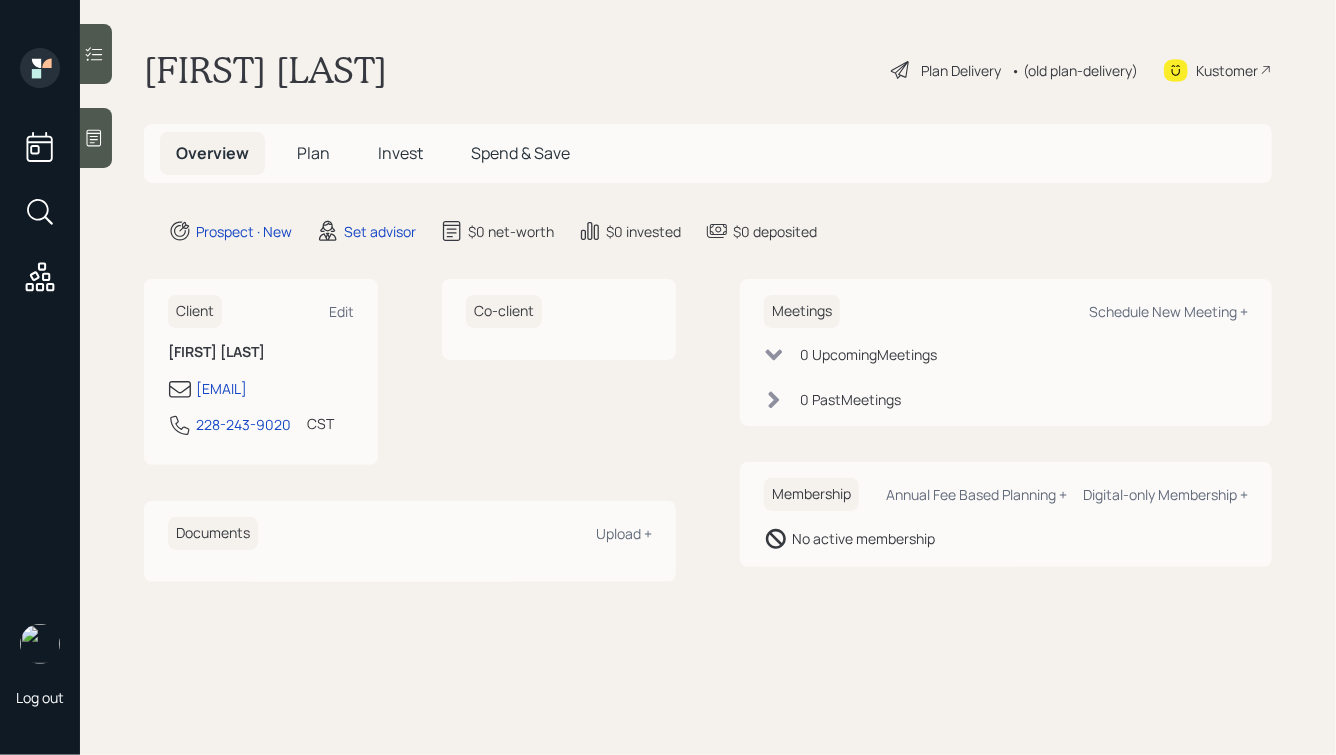 click 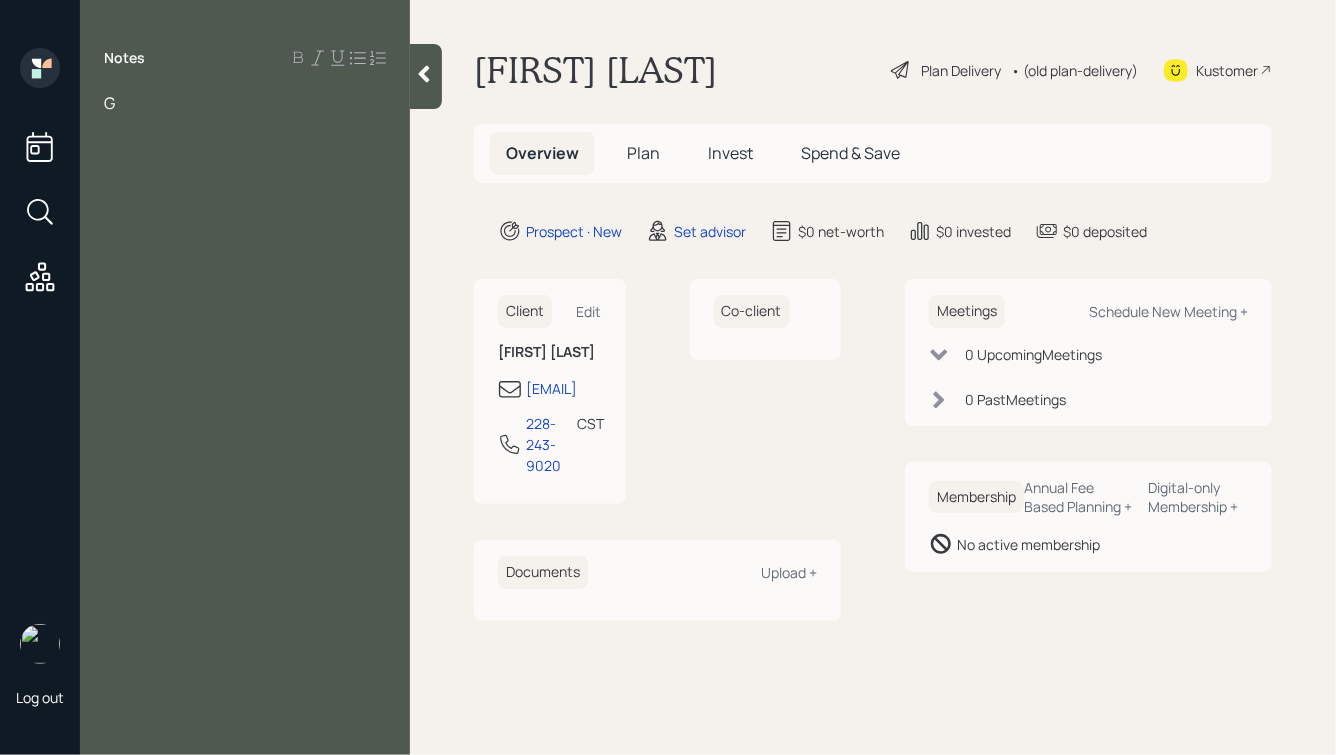 type 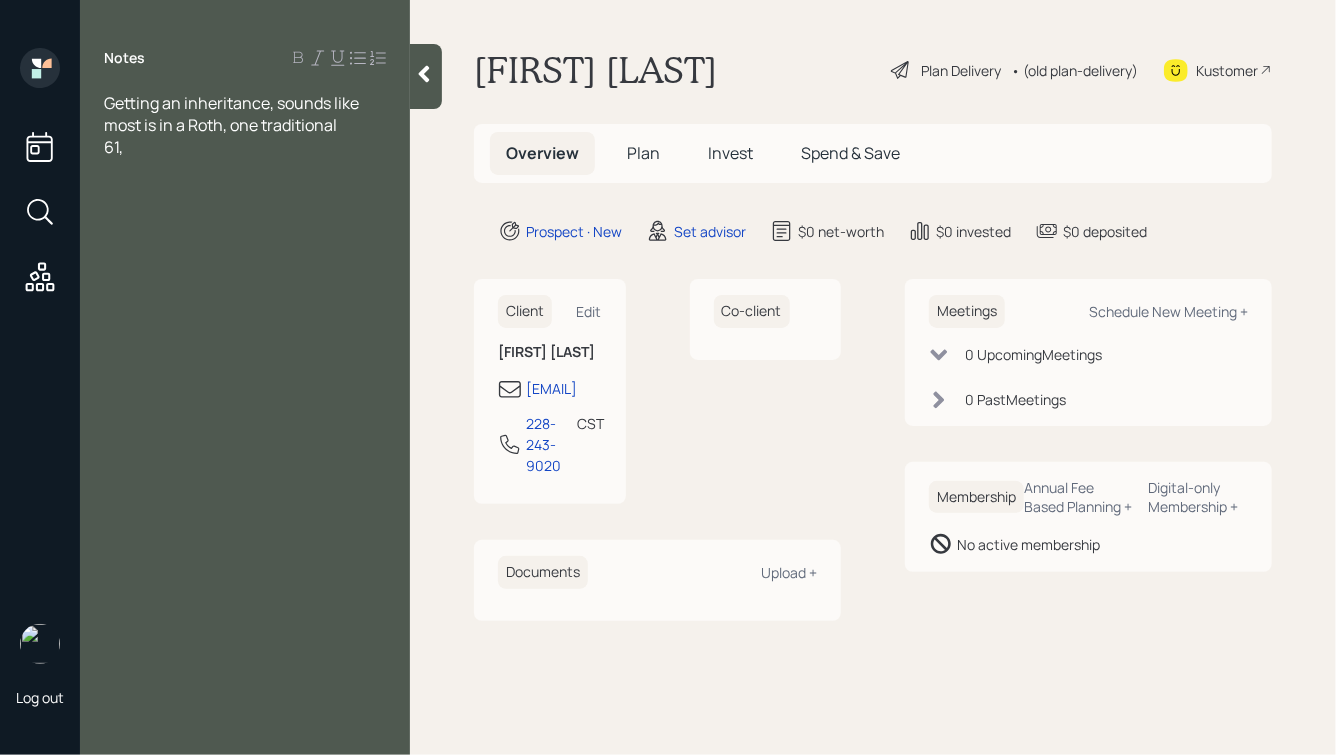 click on "Getting an inheritance, sounds like most is in a Roth, one traditional" at bounding box center (245, 114) 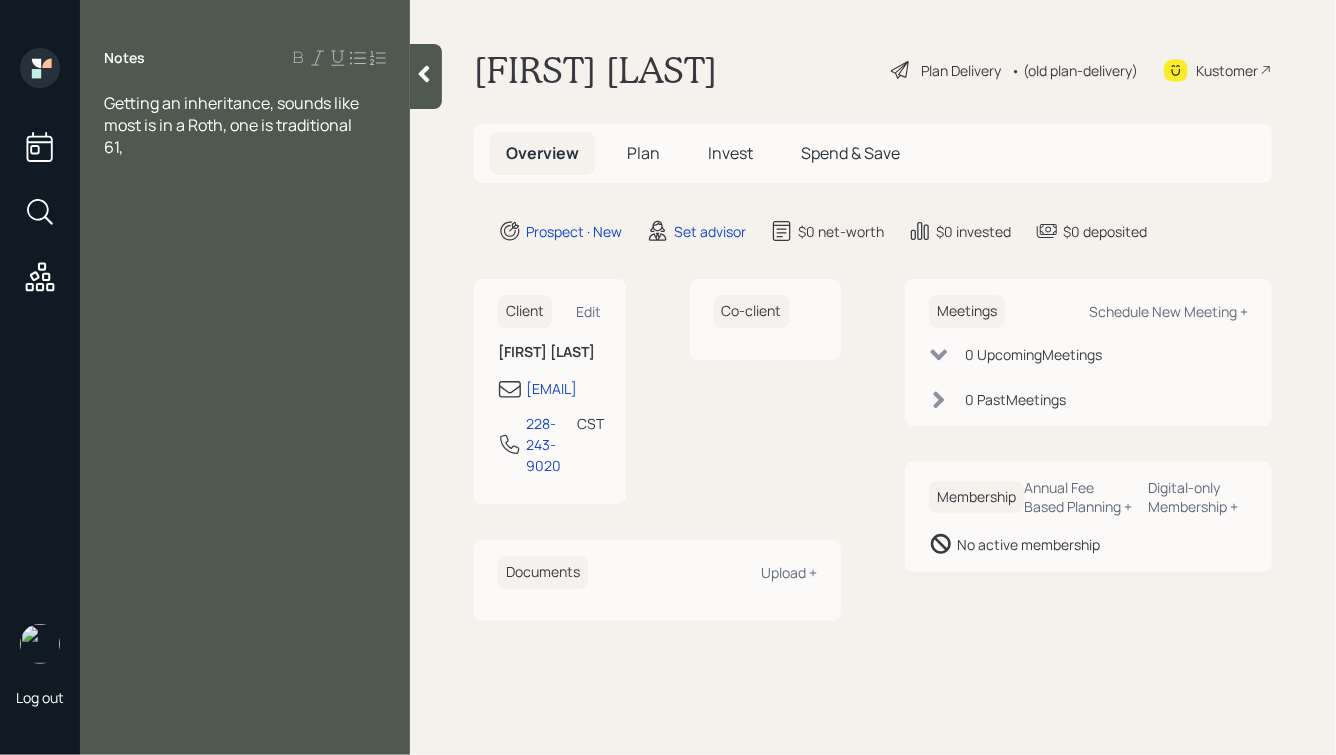 click on "61," at bounding box center (245, 147) 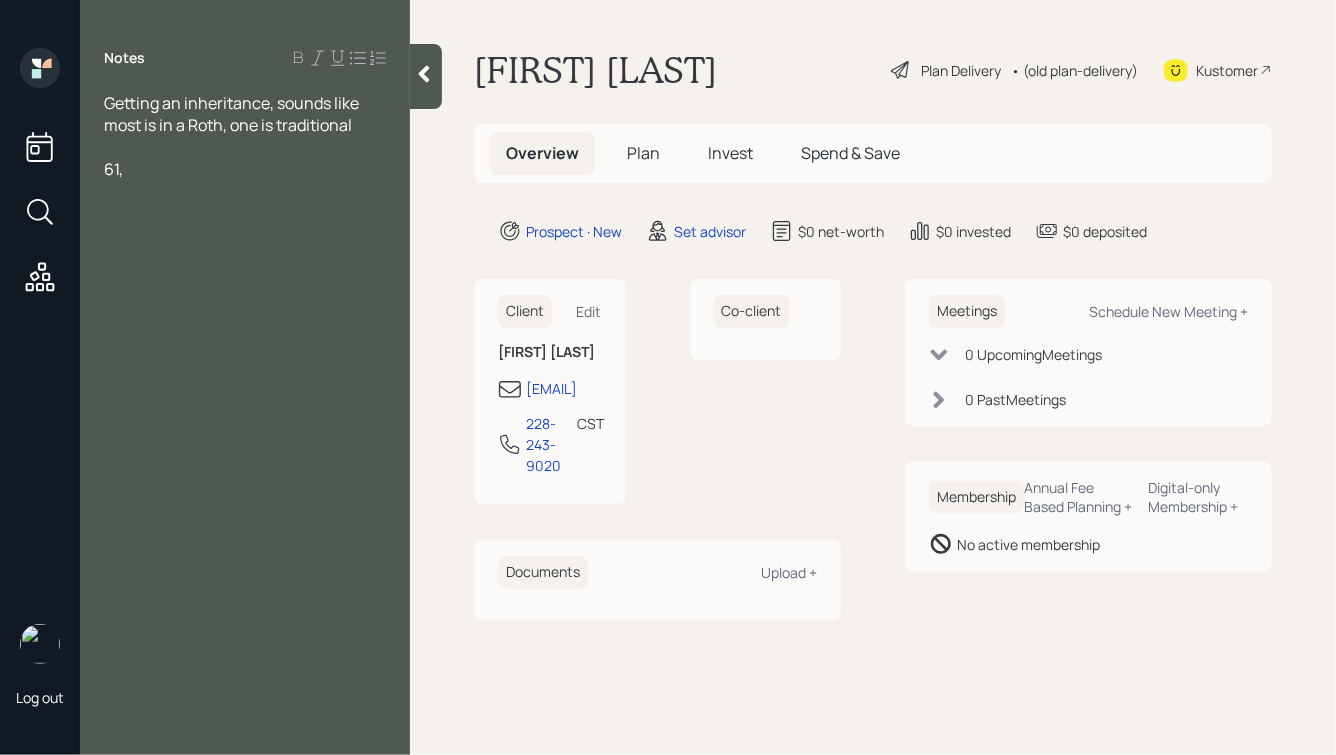 click on "61," at bounding box center [245, 169] 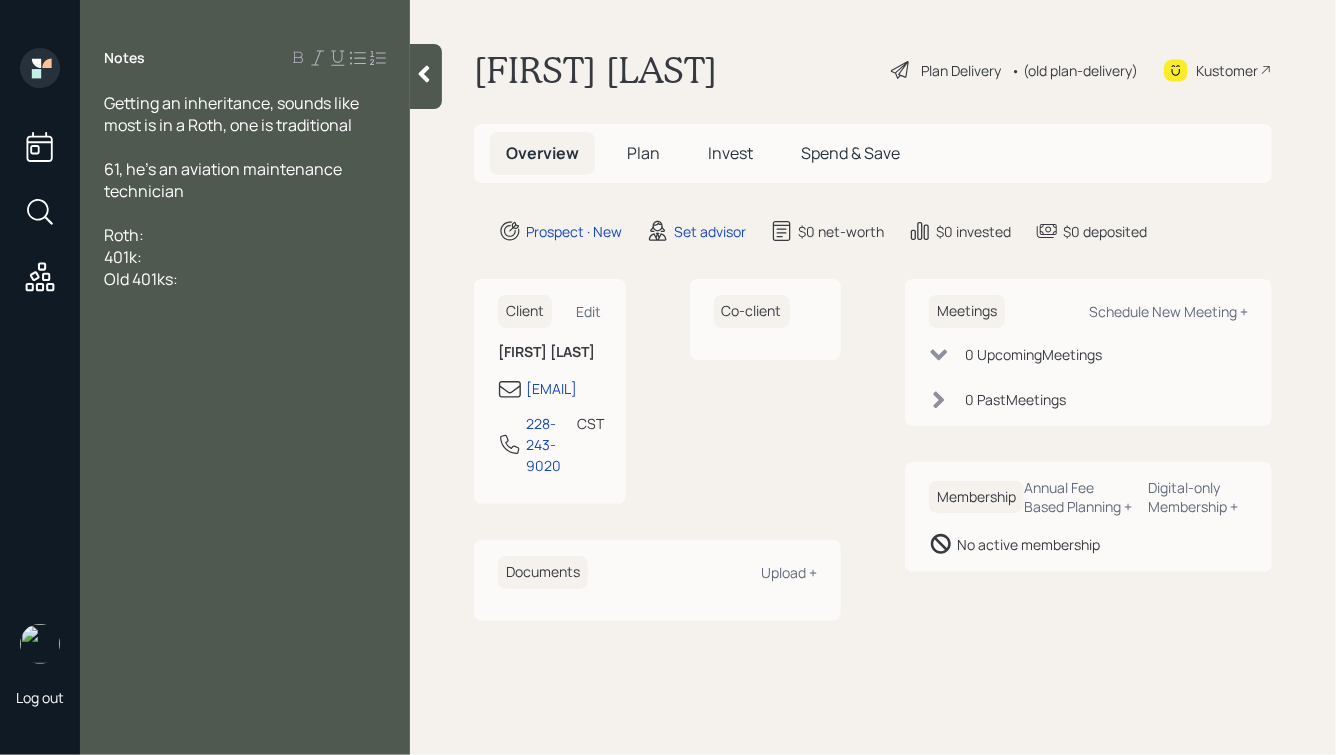 click on "61, he's an aviation maintenance technician" at bounding box center (245, 180) 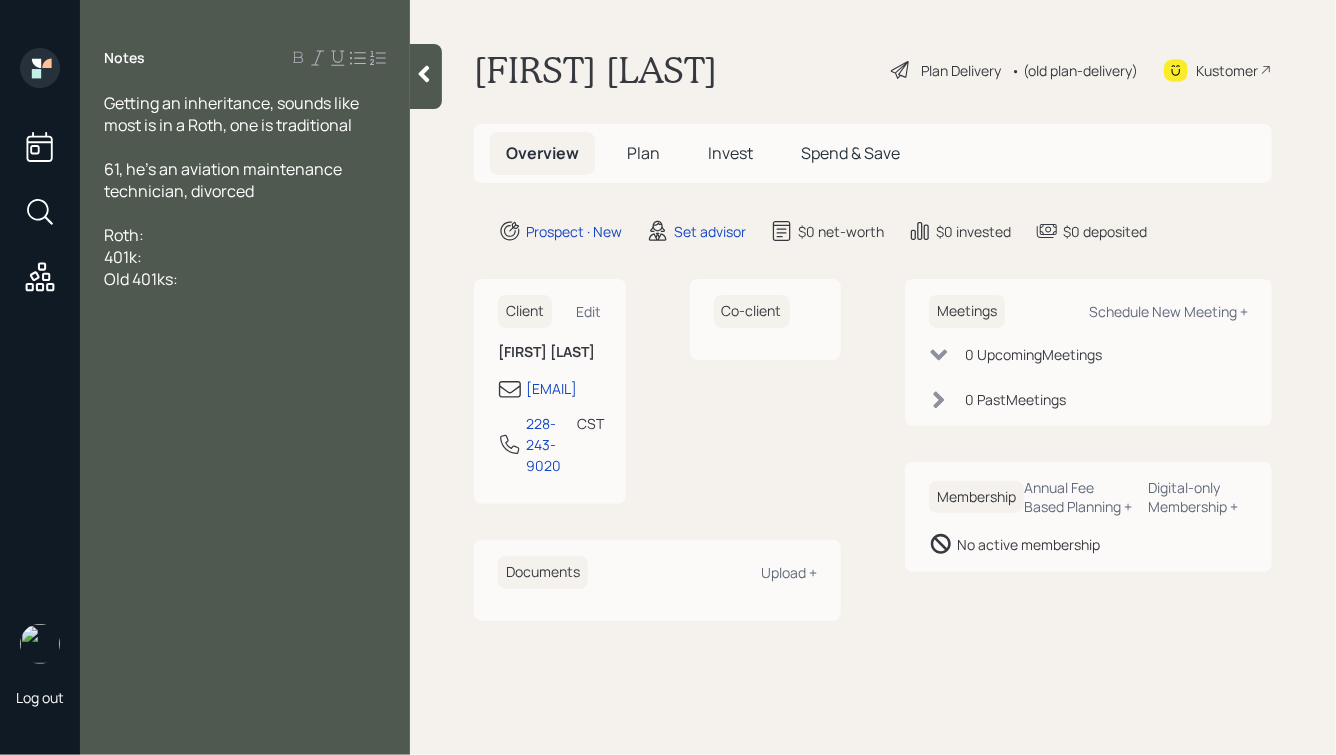 click on "61, he's an aviation maintenance technician, divorced" at bounding box center (224, 180) 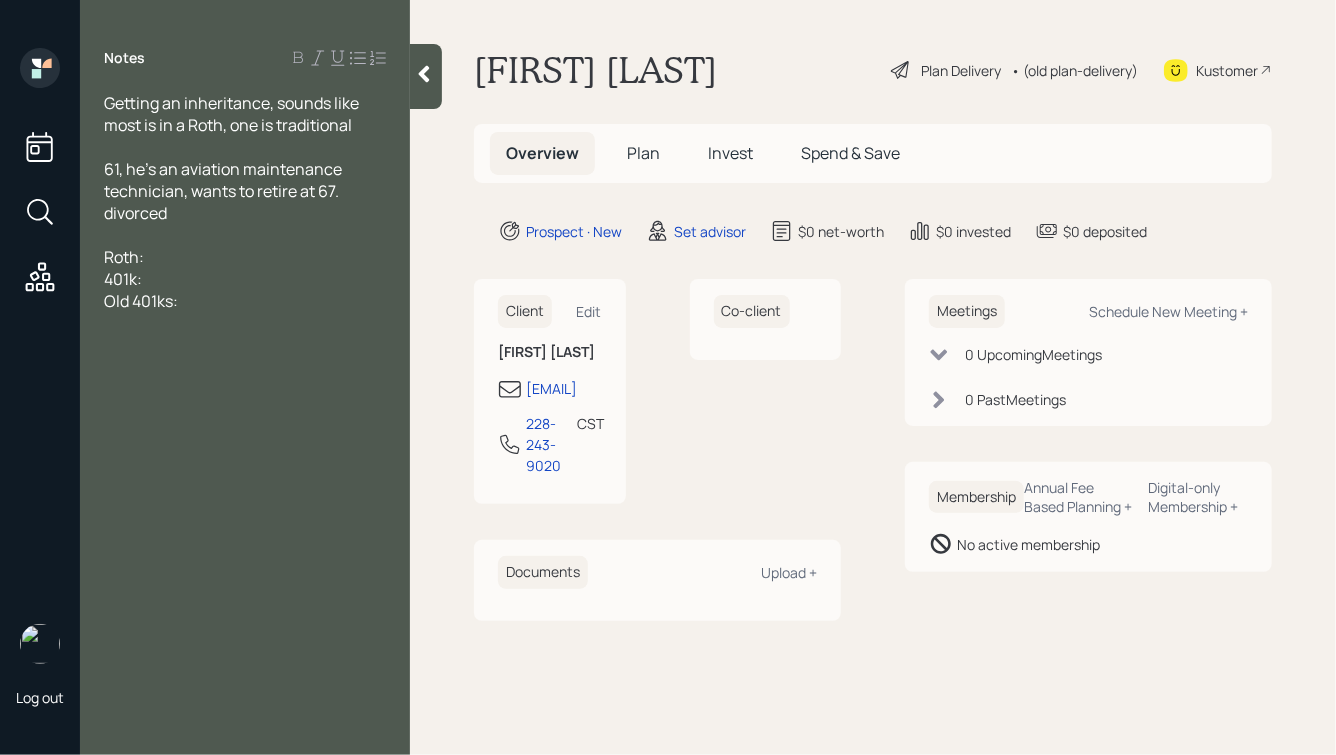 click on "61, he's an aviation maintenance technician, wants to retire at 67. divorced" at bounding box center [224, 191] 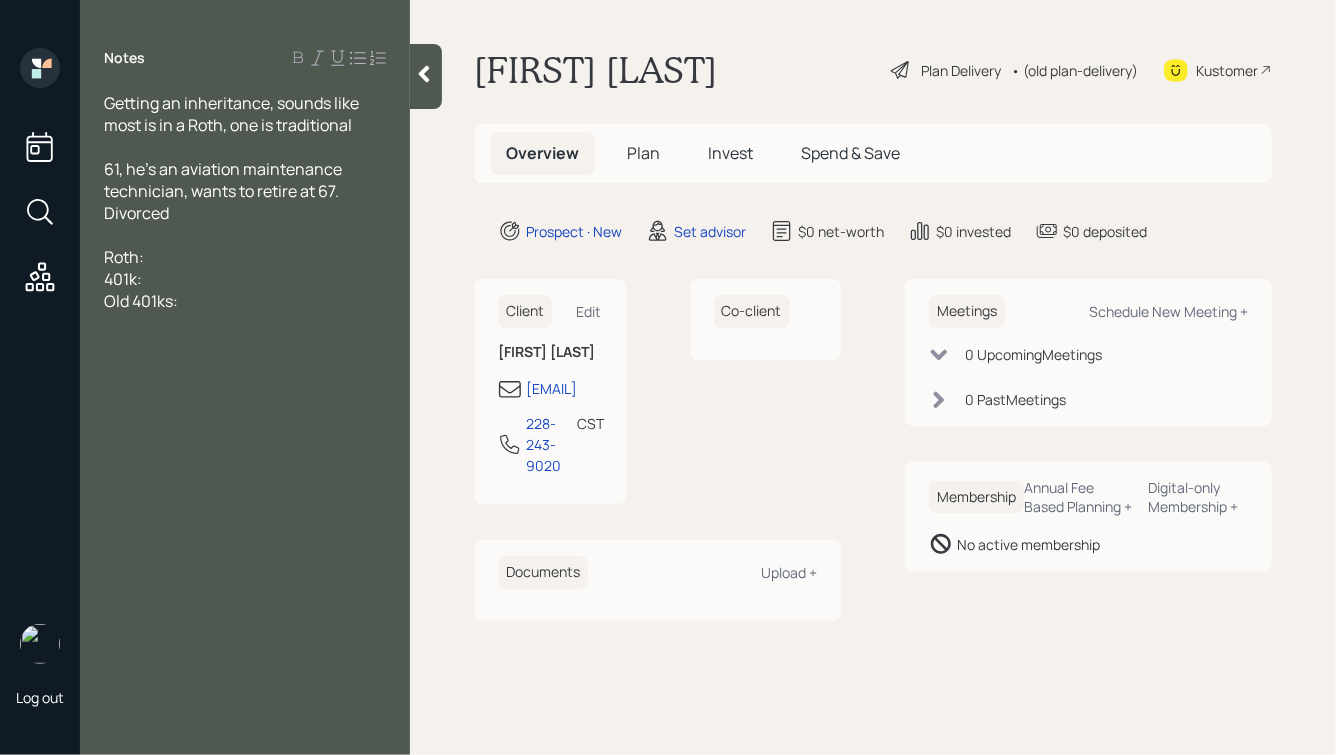 click on "401k:" at bounding box center [245, 279] 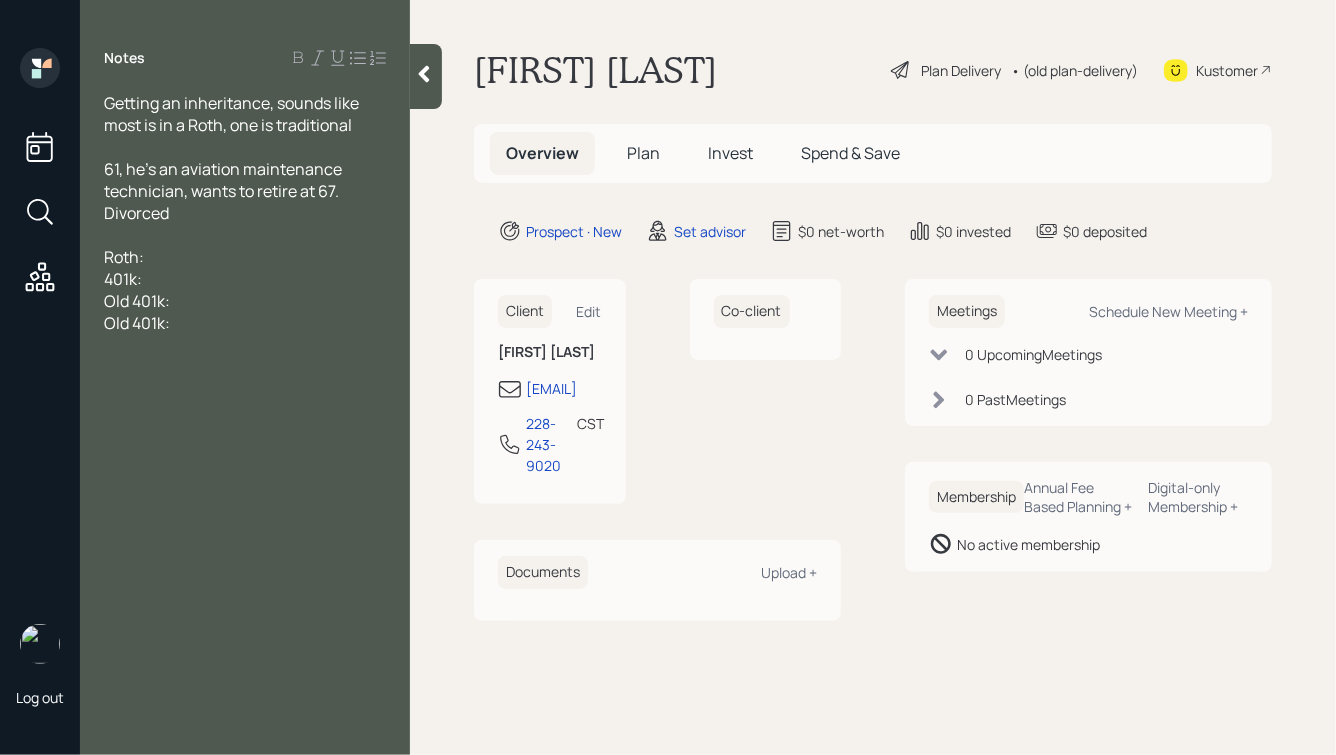 click on "Old 401k:" at bounding box center (245, 301) 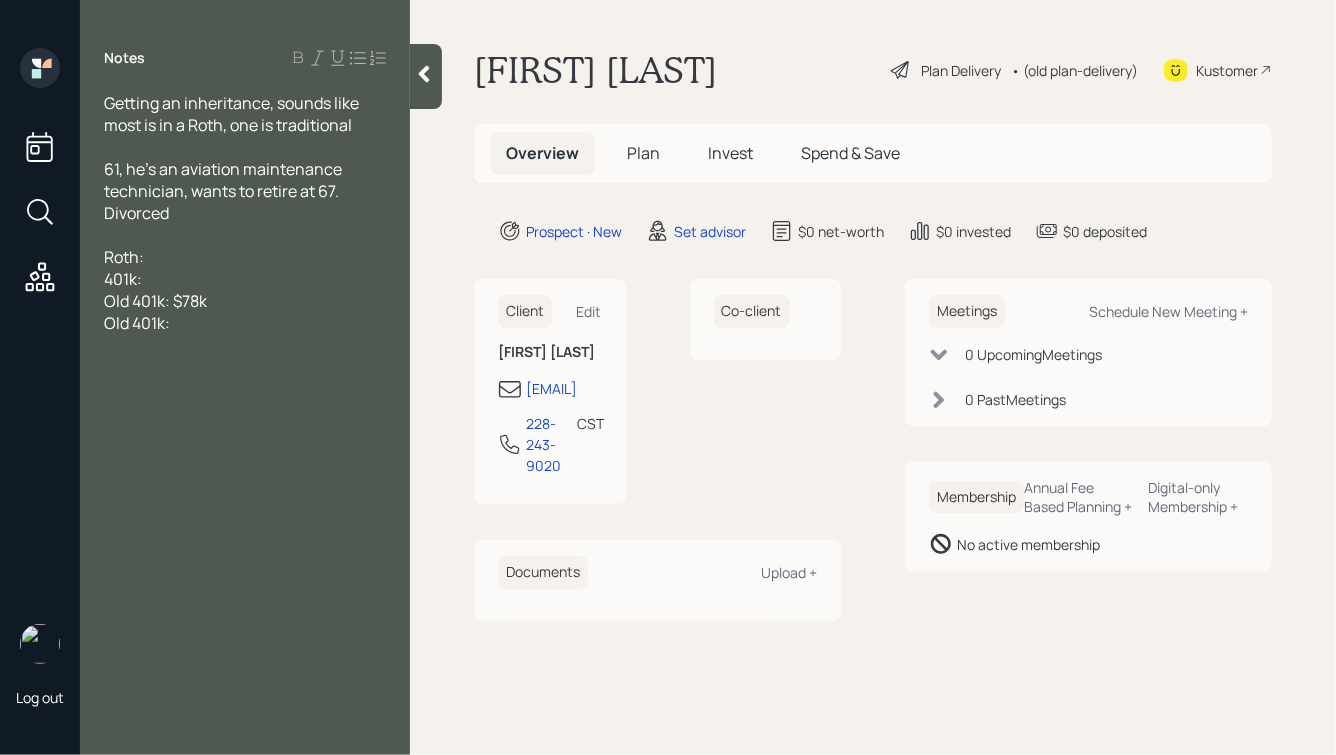 click on "Old 401k:" at bounding box center (245, 323) 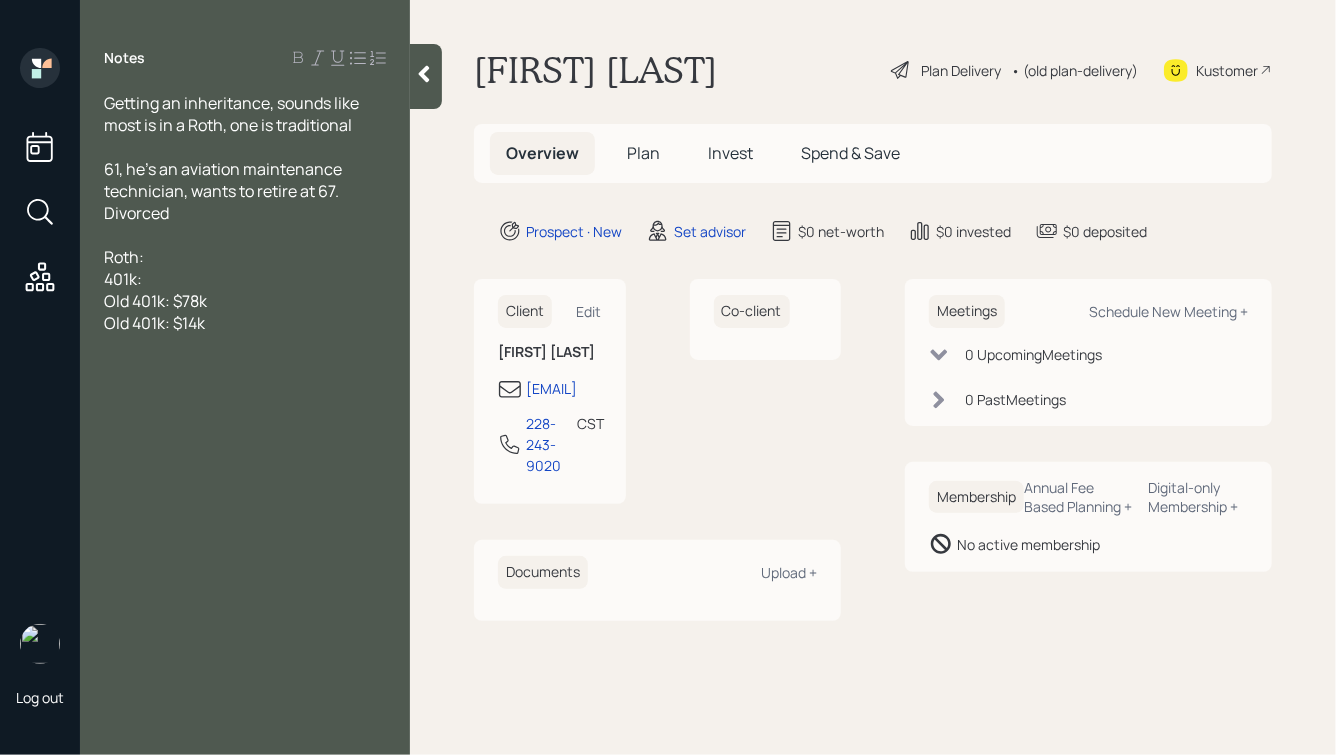 click on "Old 401k: $78k" at bounding box center (245, 301) 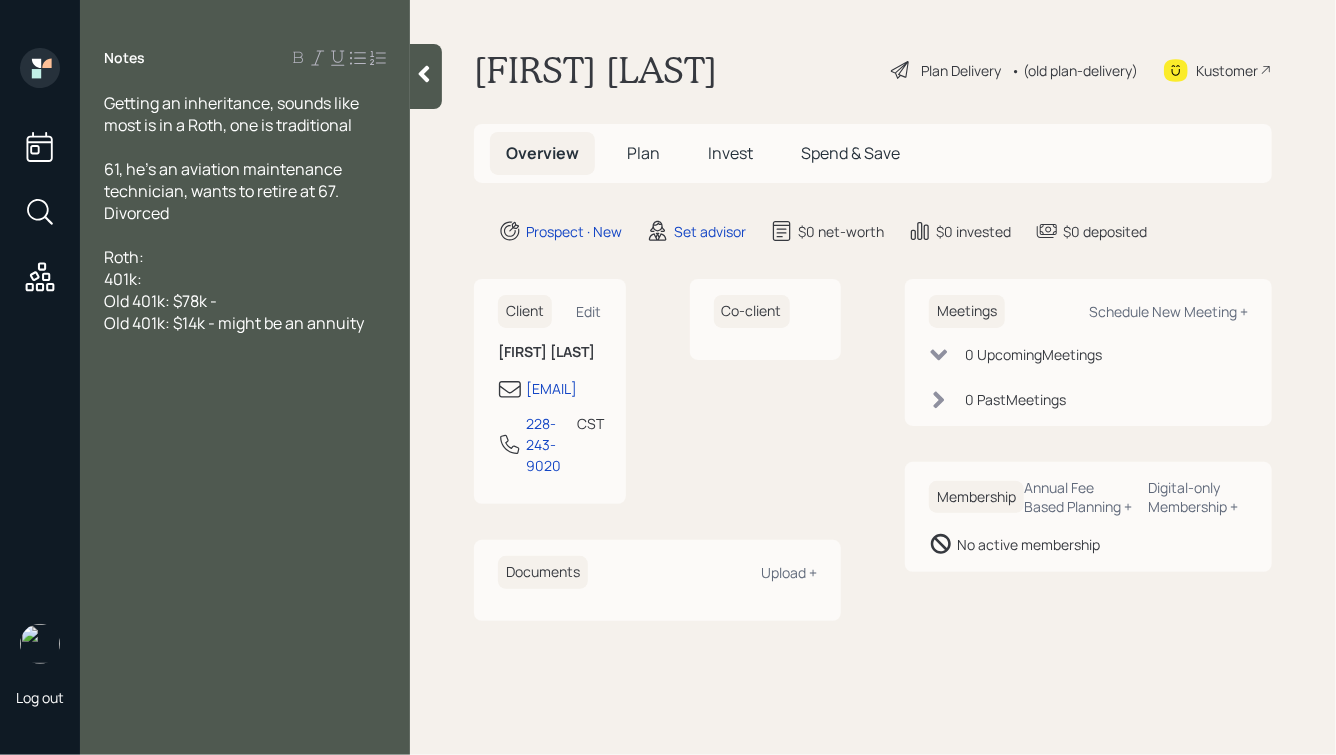 click on "Old 401k: $78k -" at bounding box center (245, 301) 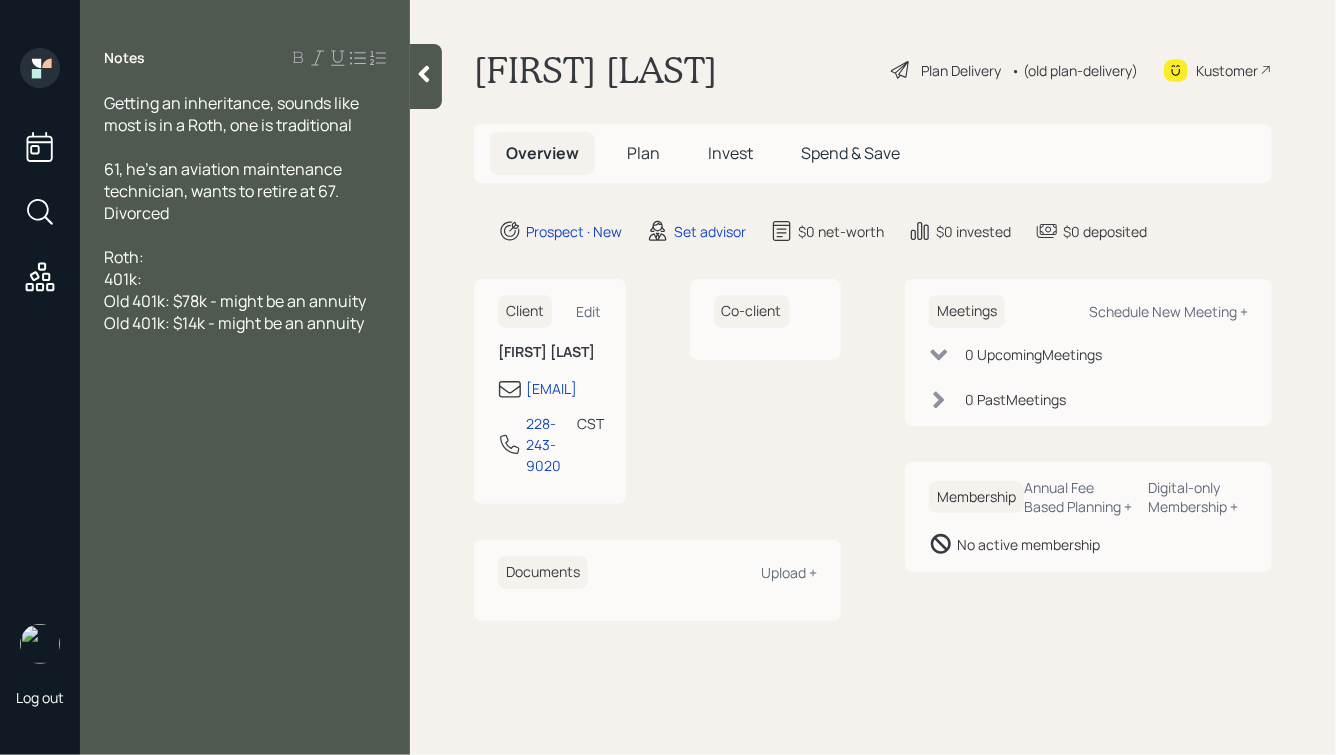 click on "401k:" at bounding box center (245, 279) 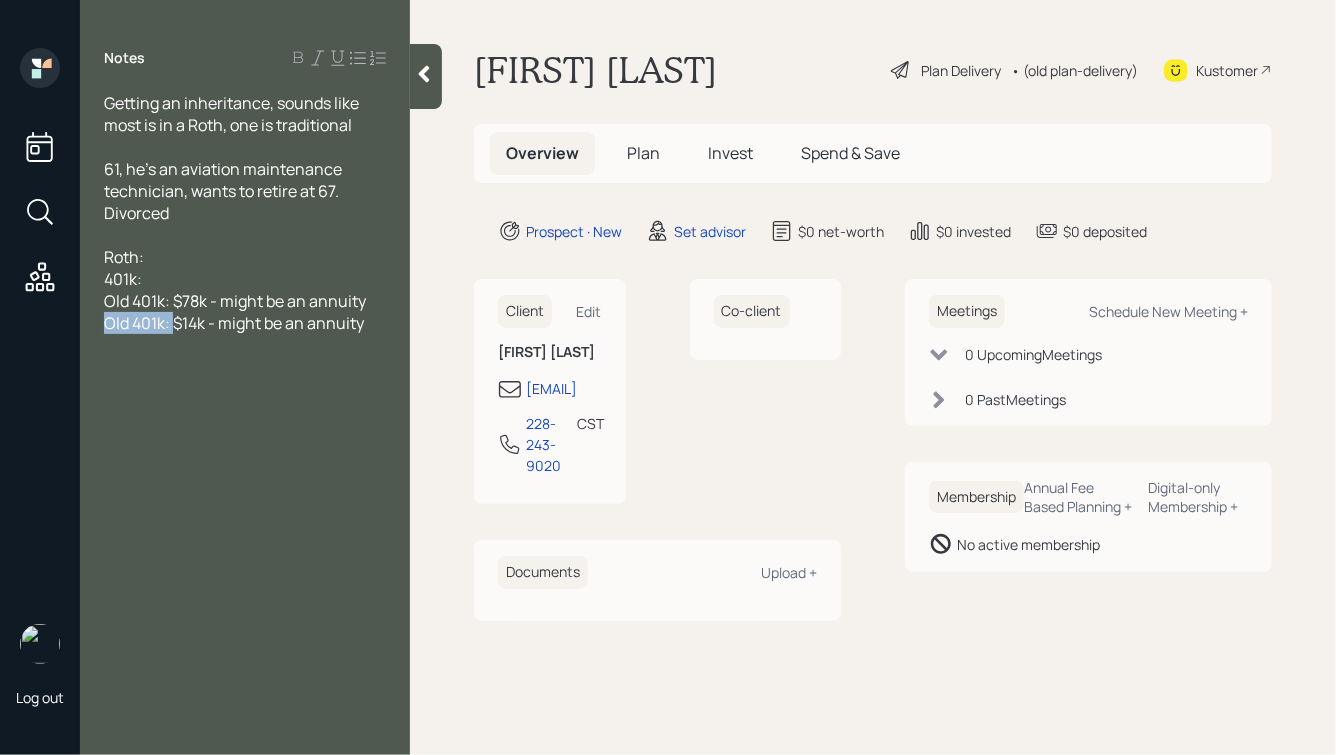 drag, startPoint x: 173, startPoint y: 325, endPoint x: 58, endPoint y: 325, distance: 115 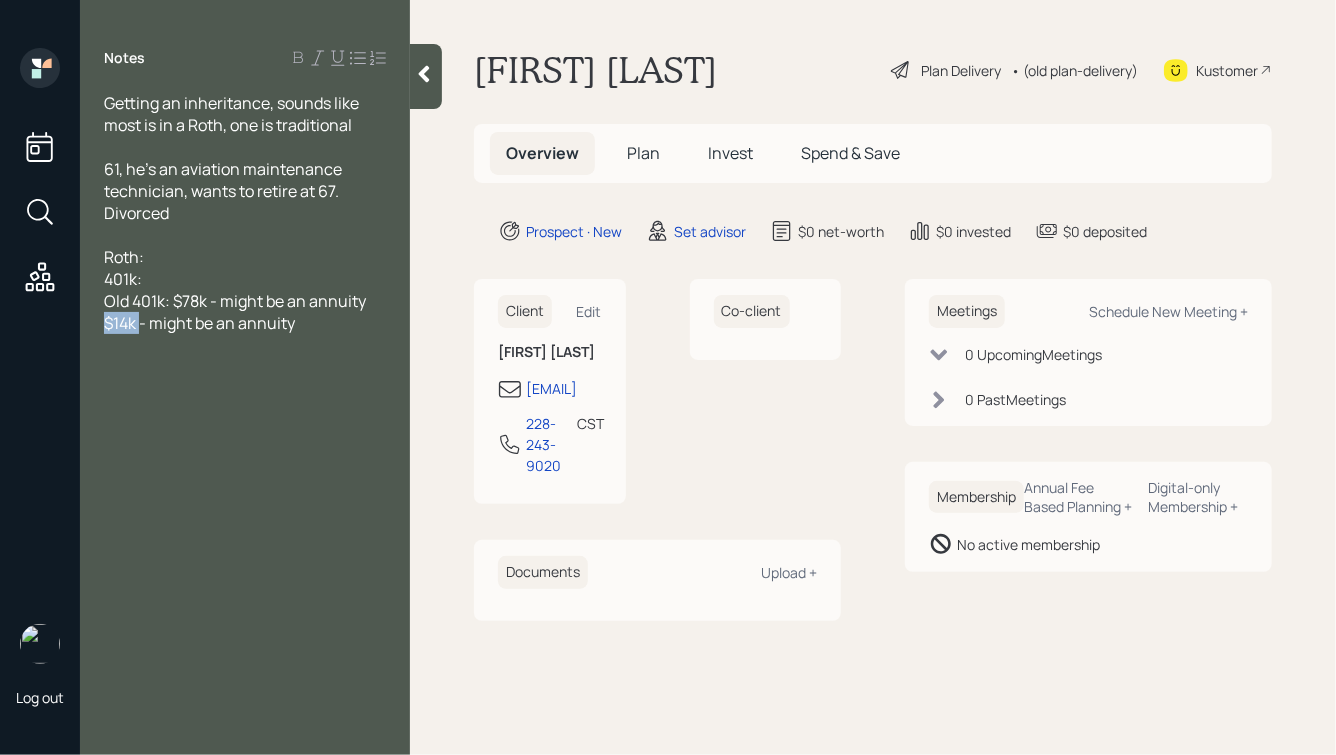 drag, startPoint x: 141, startPoint y: 324, endPoint x: 94, endPoint y: 324, distance: 47 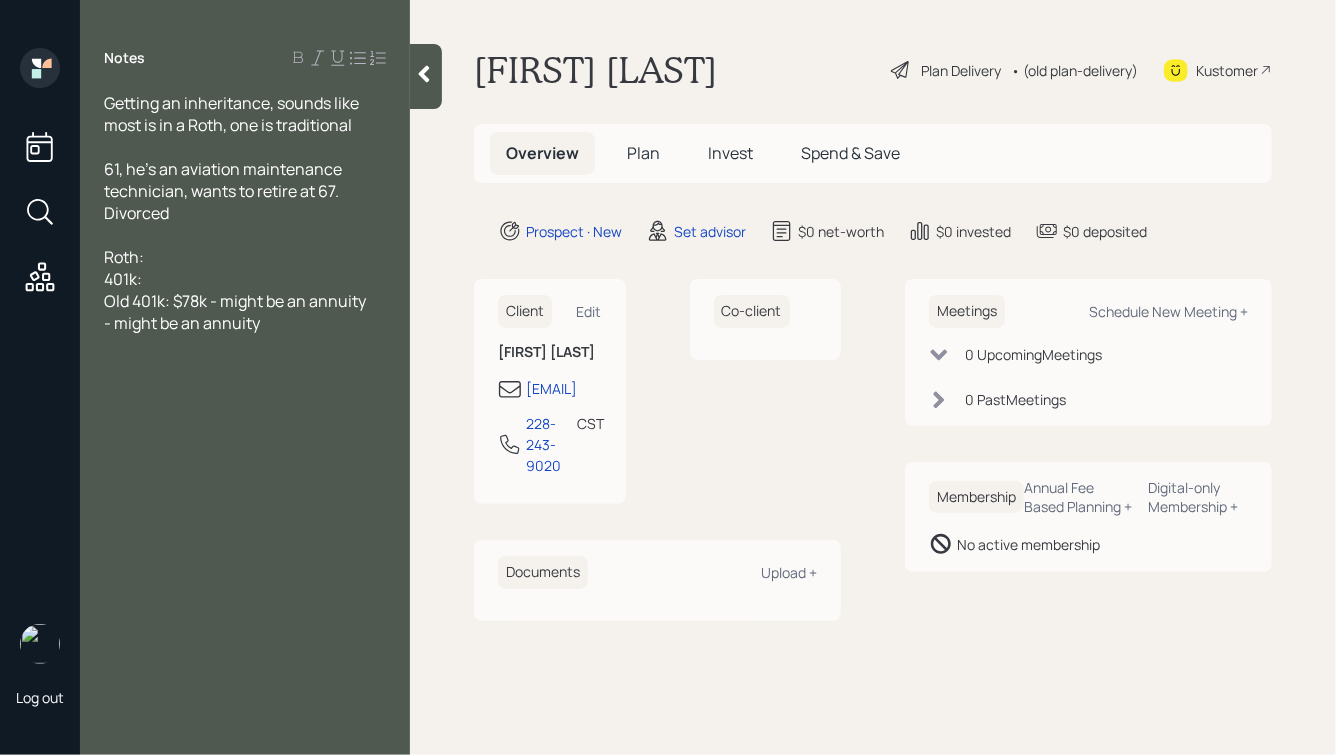 click on "401k:" at bounding box center [245, 279] 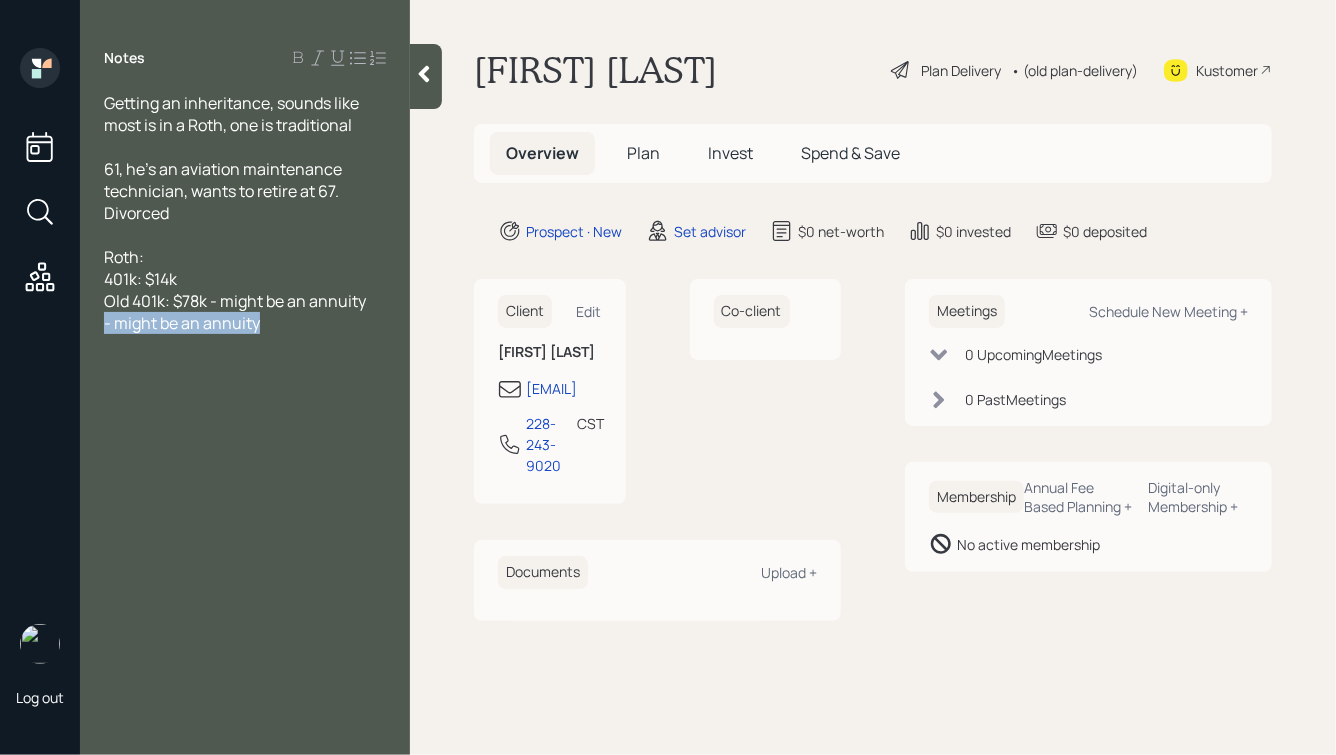 drag, startPoint x: 276, startPoint y: 333, endPoint x: 61, endPoint y: 333, distance: 215 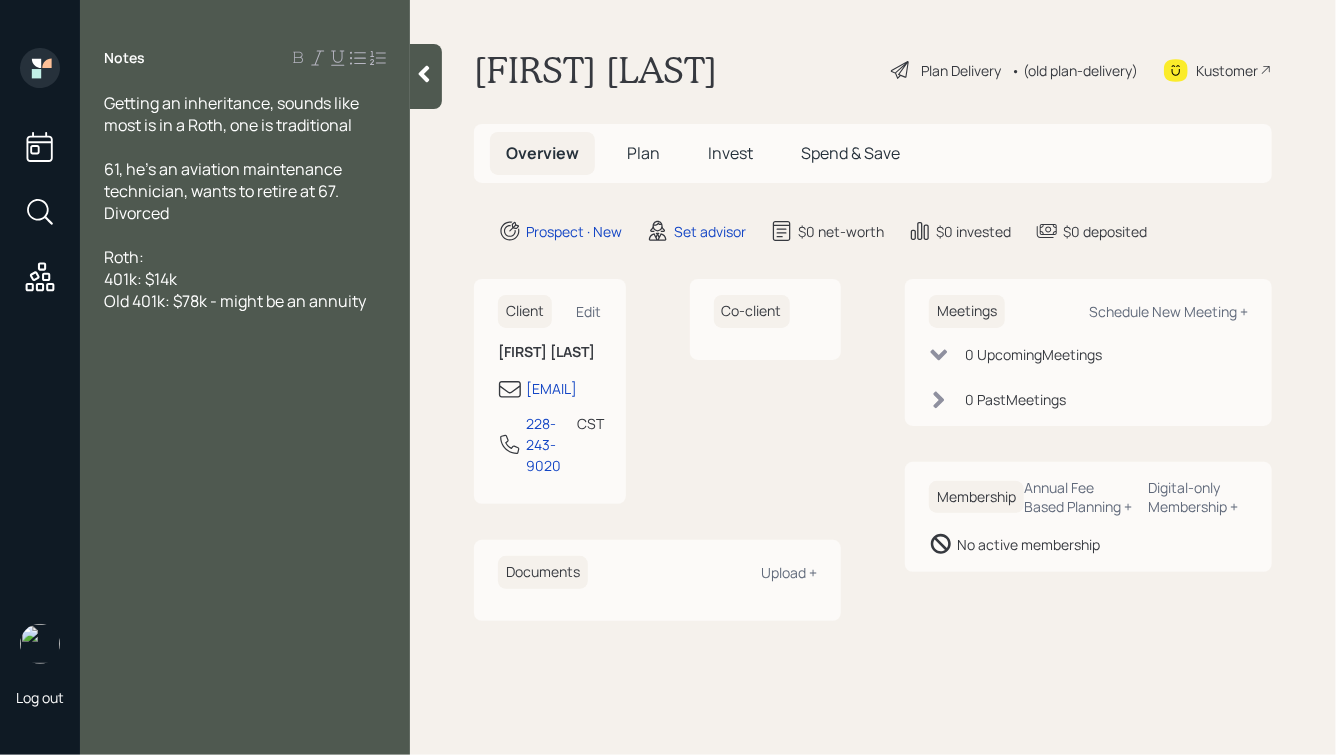 click on "Roth:" at bounding box center (245, 257) 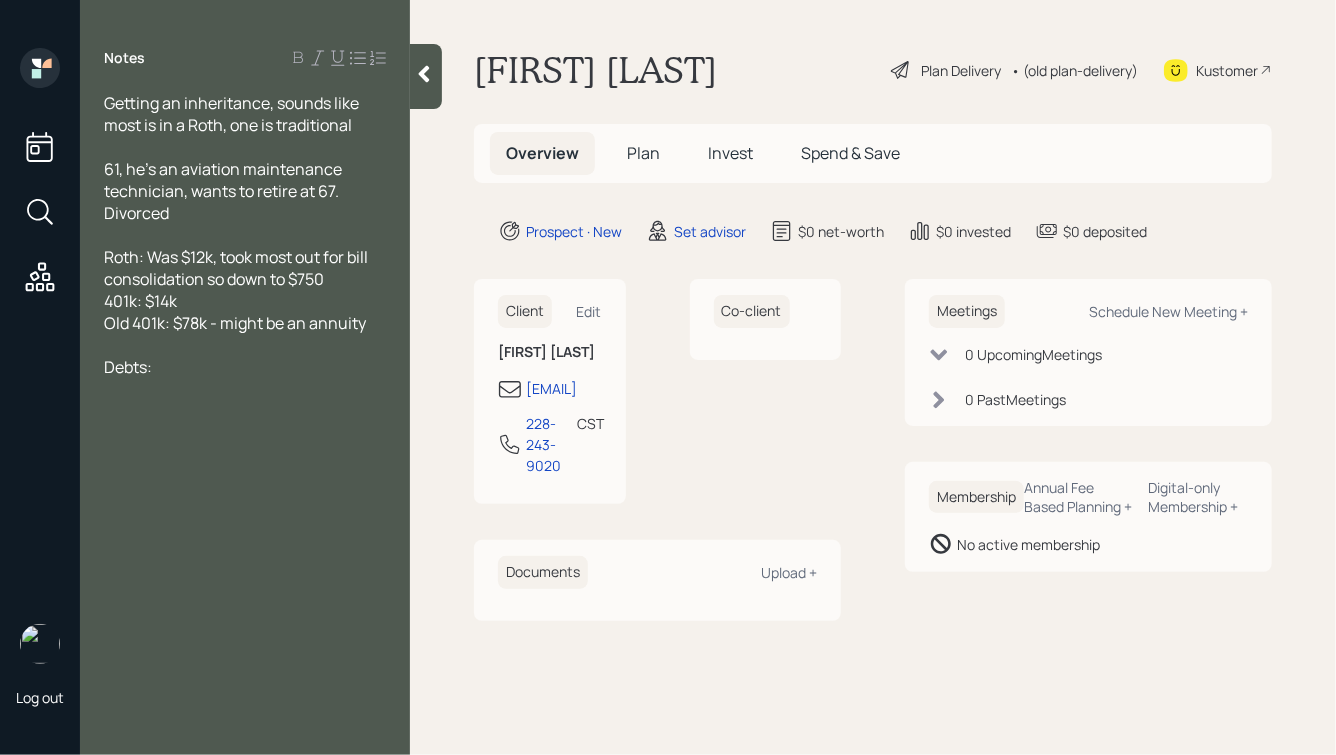 click on "Roth: Was $12k, took most out for bill consolidation so down to $750" at bounding box center [245, 268] 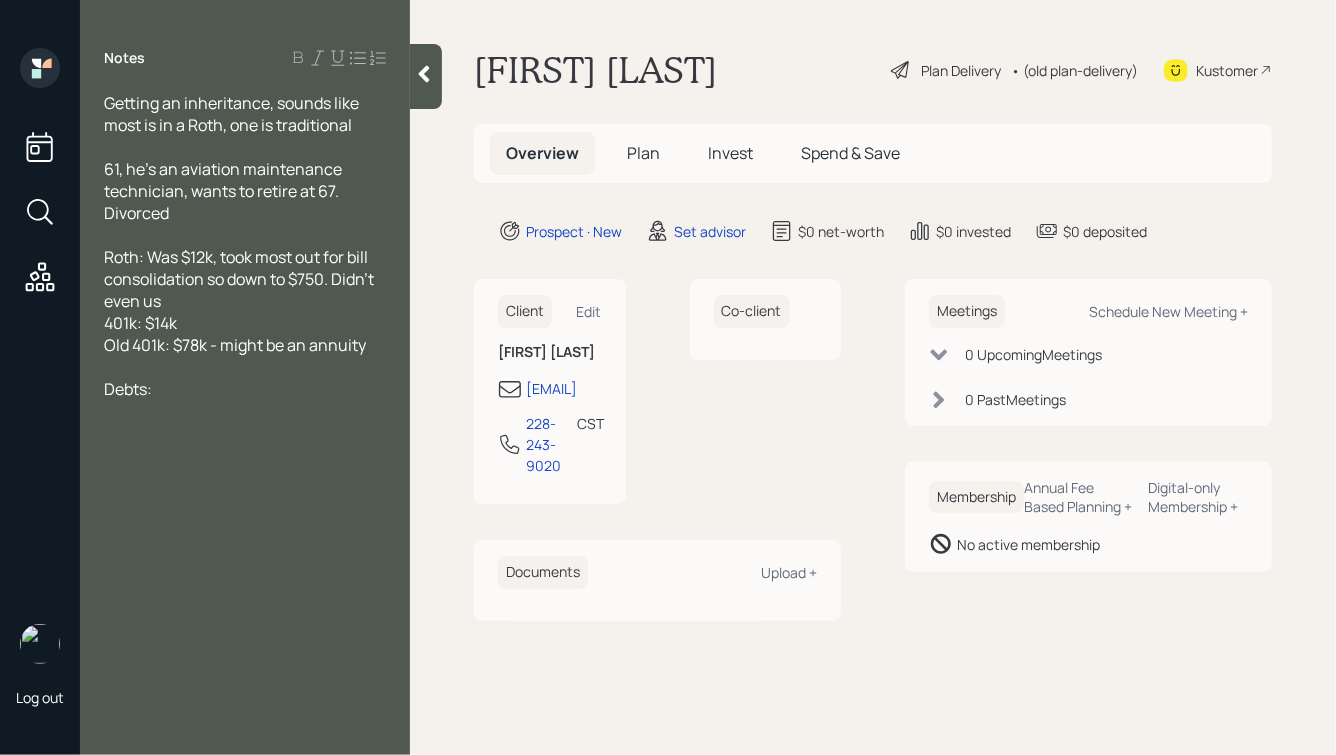 click on "Debts:" at bounding box center [245, 389] 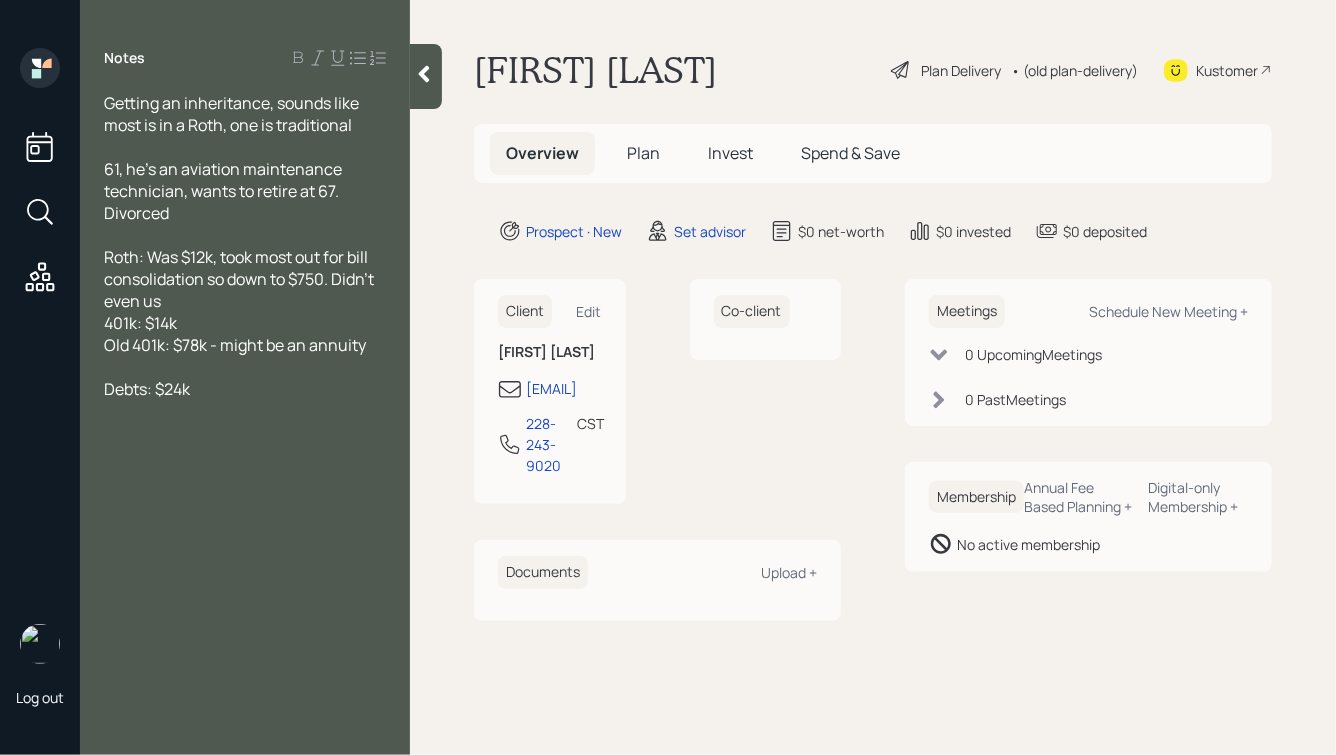 click on "Roth: Was $12k, took most out for bill consolidation so down to $750. Didn't even us" at bounding box center (245, 279) 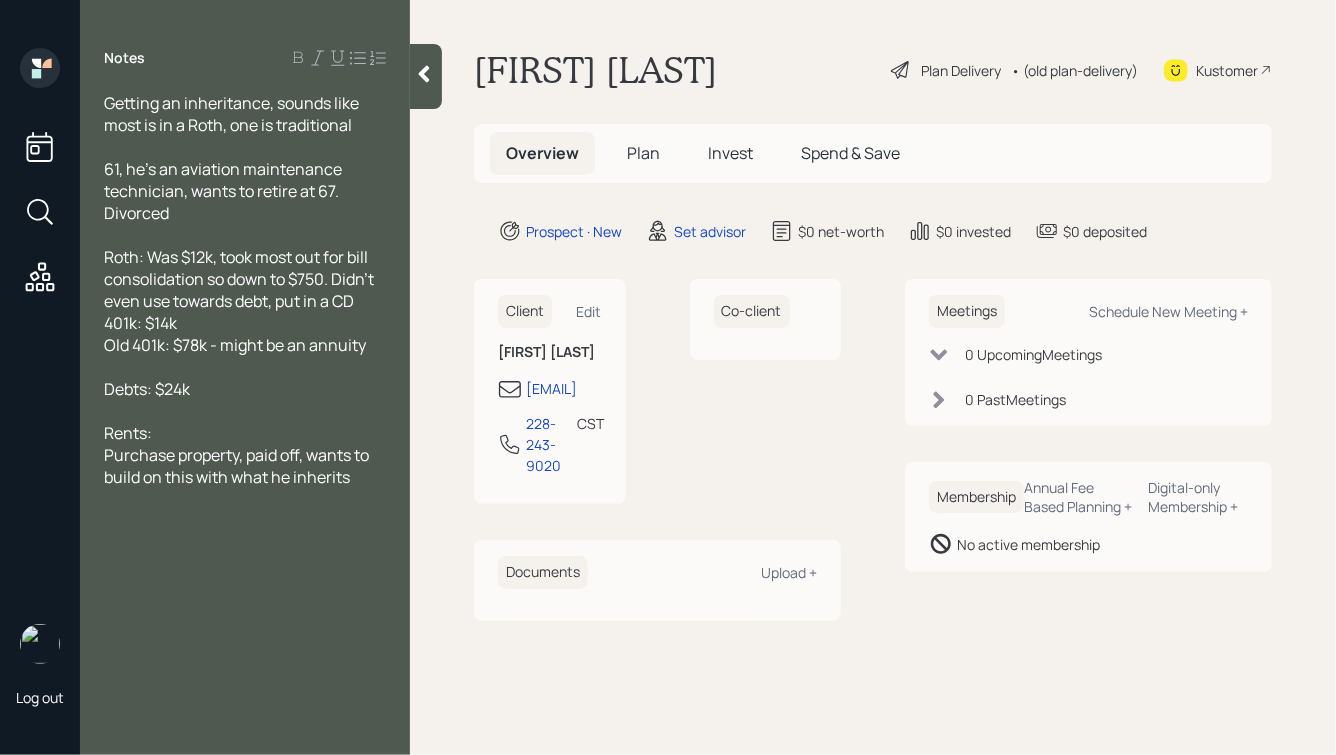 click on "Getting an inheritance, sounds like most is in a Roth, one is traditional" at bounding box center [245, 114] 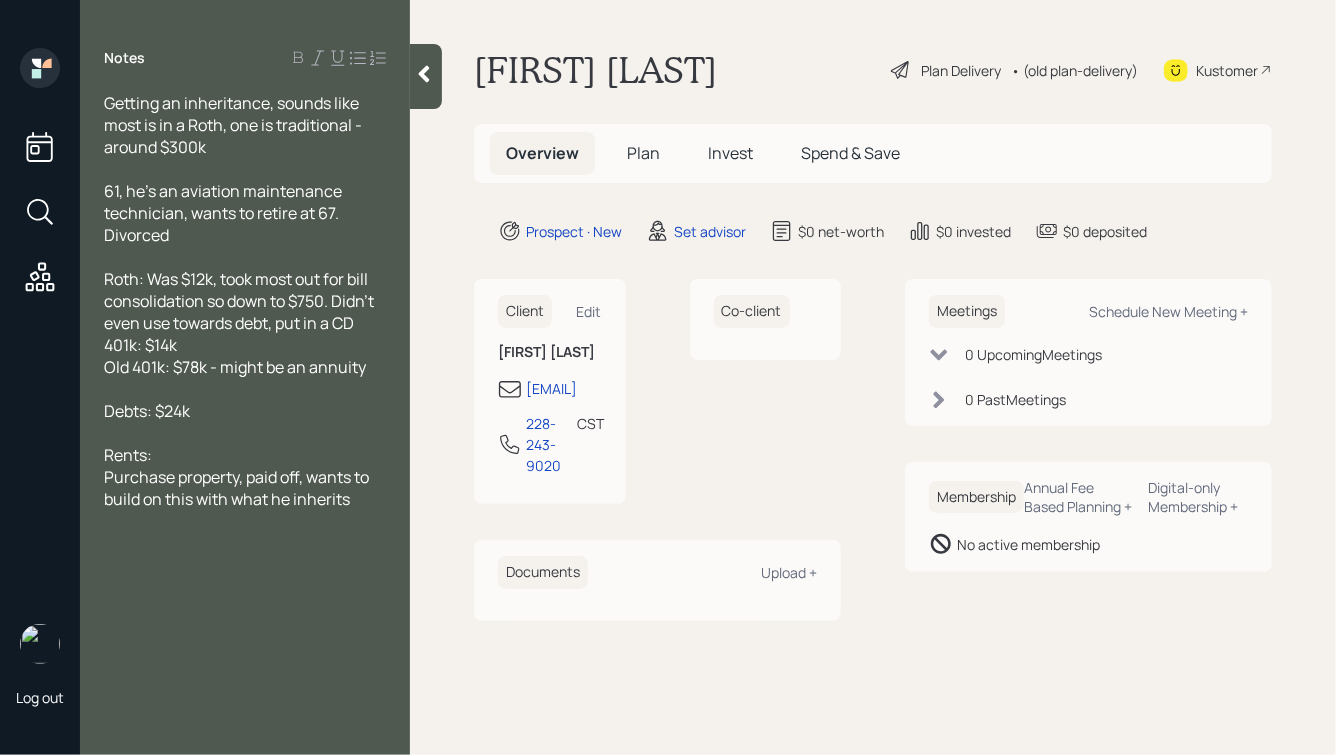 click on "61, he's an aviation maintenance technician, wants to retire at 67. Divorced" at bounding box center [224, 213] 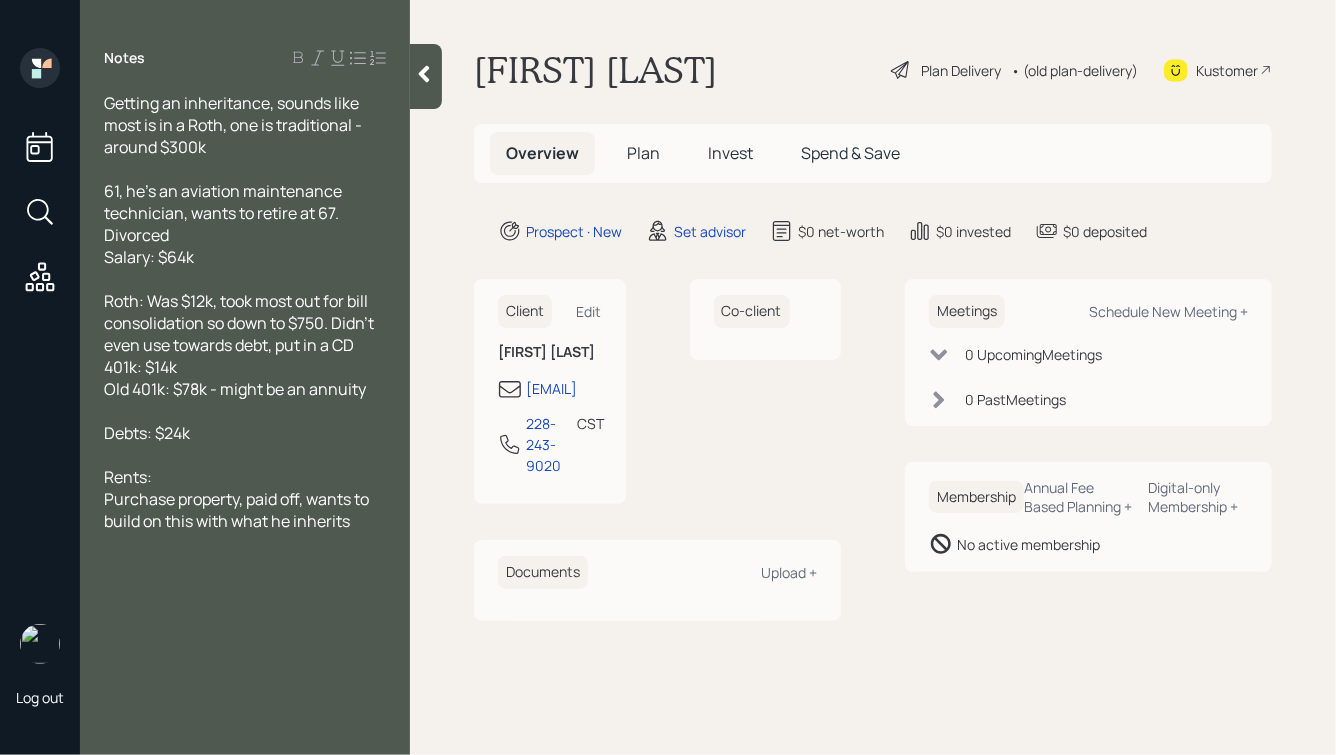 click on "Debts: $24k" at bounding box center [245, 433] 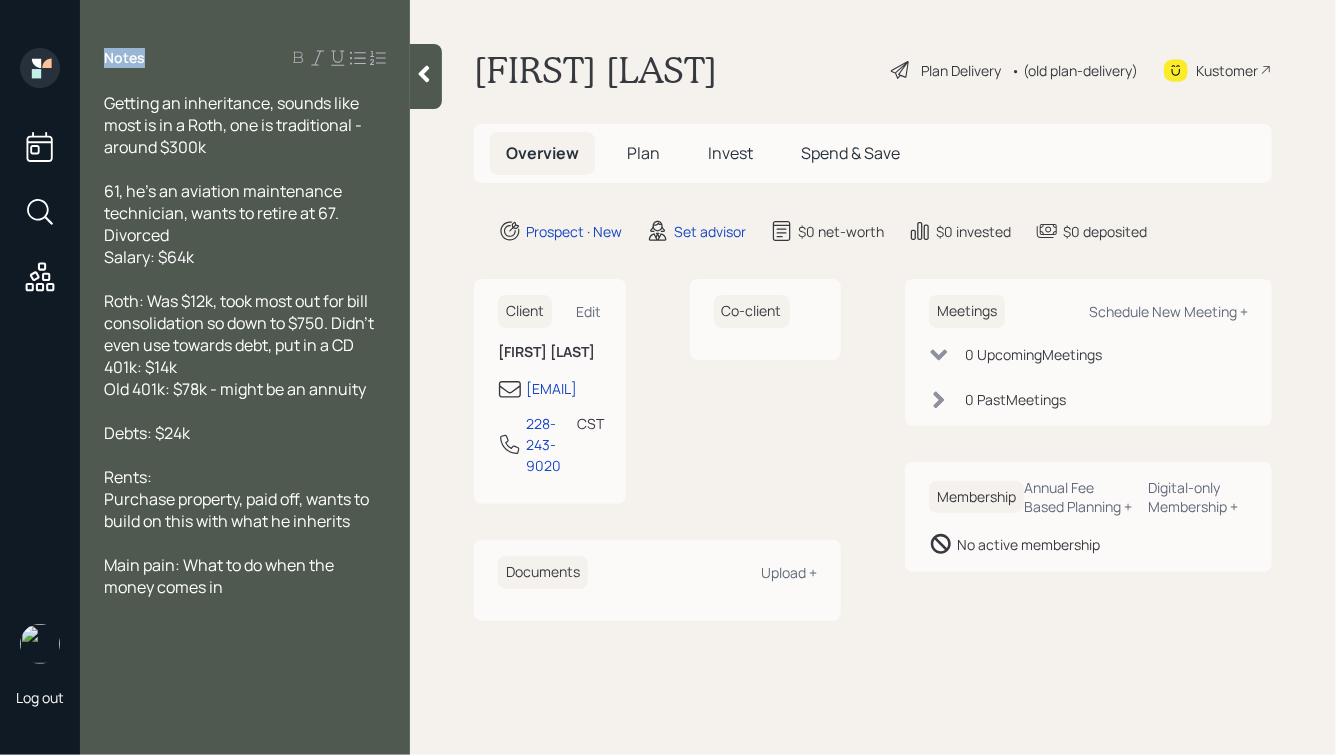 drag, startPoint x: 435, startPoint y: 77, endPoint x: 183, endPoint y: 328, distance: 355.6754 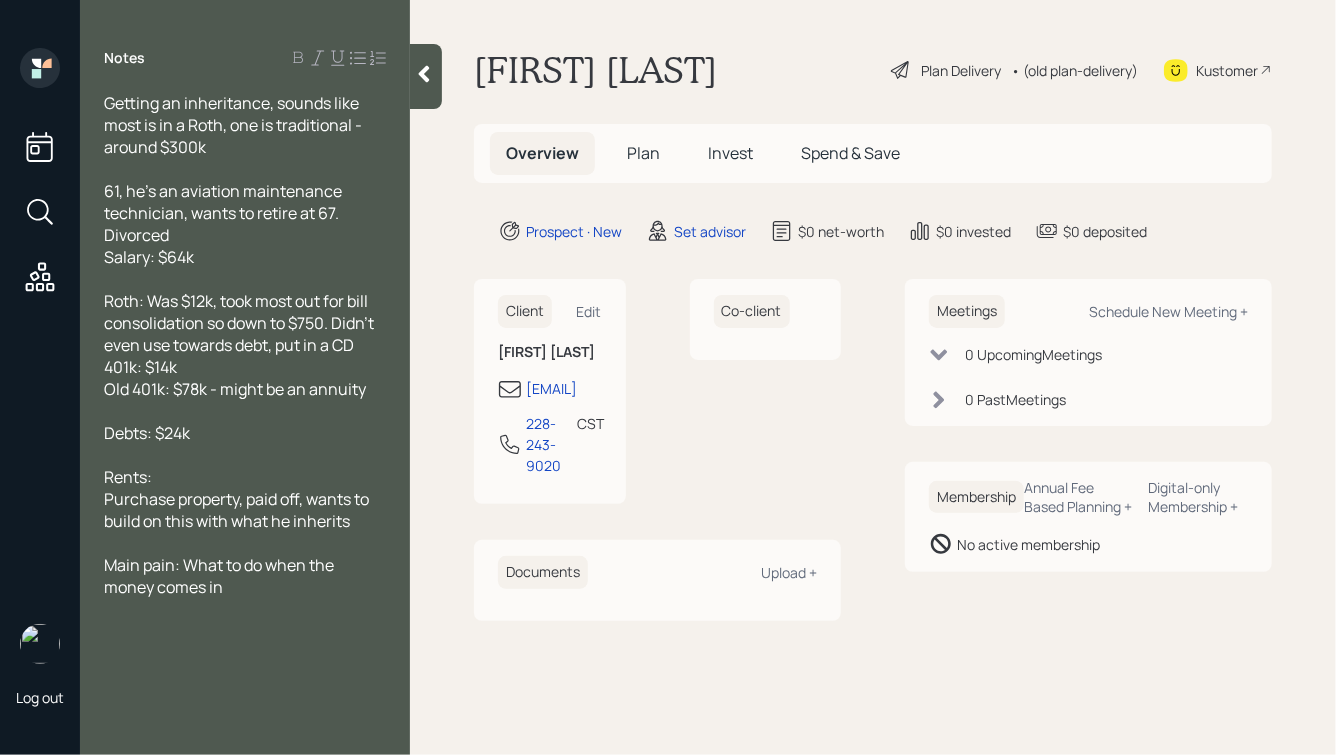 click on "401k: $14k" at bounding box center [140, 367] 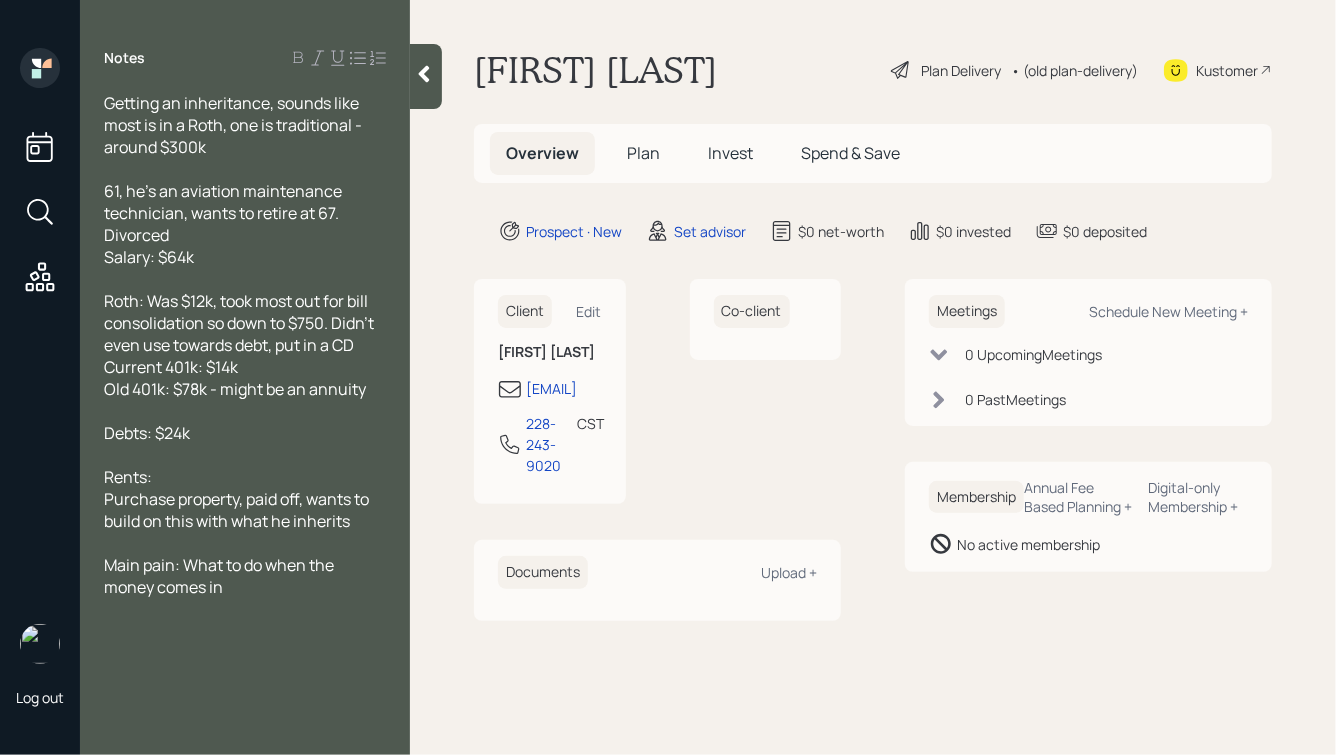 click 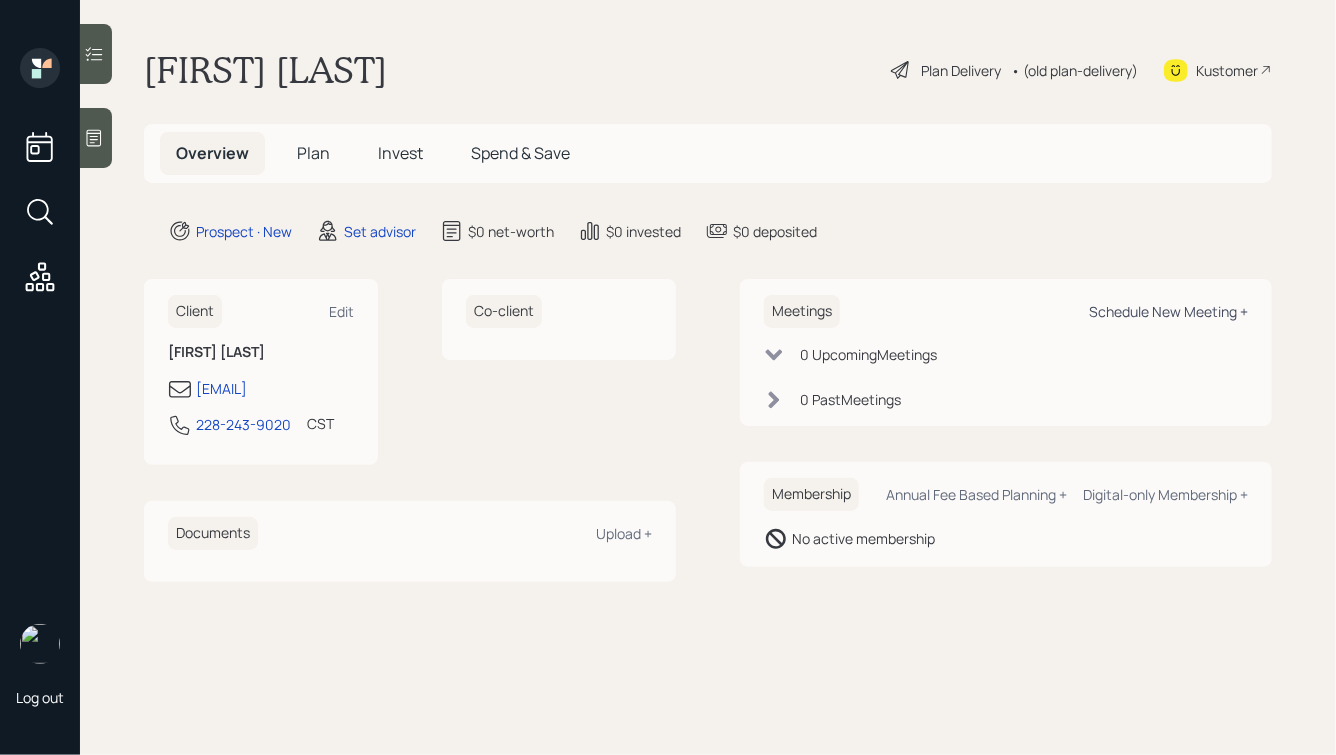 click on "Schedule New Meeting +" at bounding box center (1168, 311) 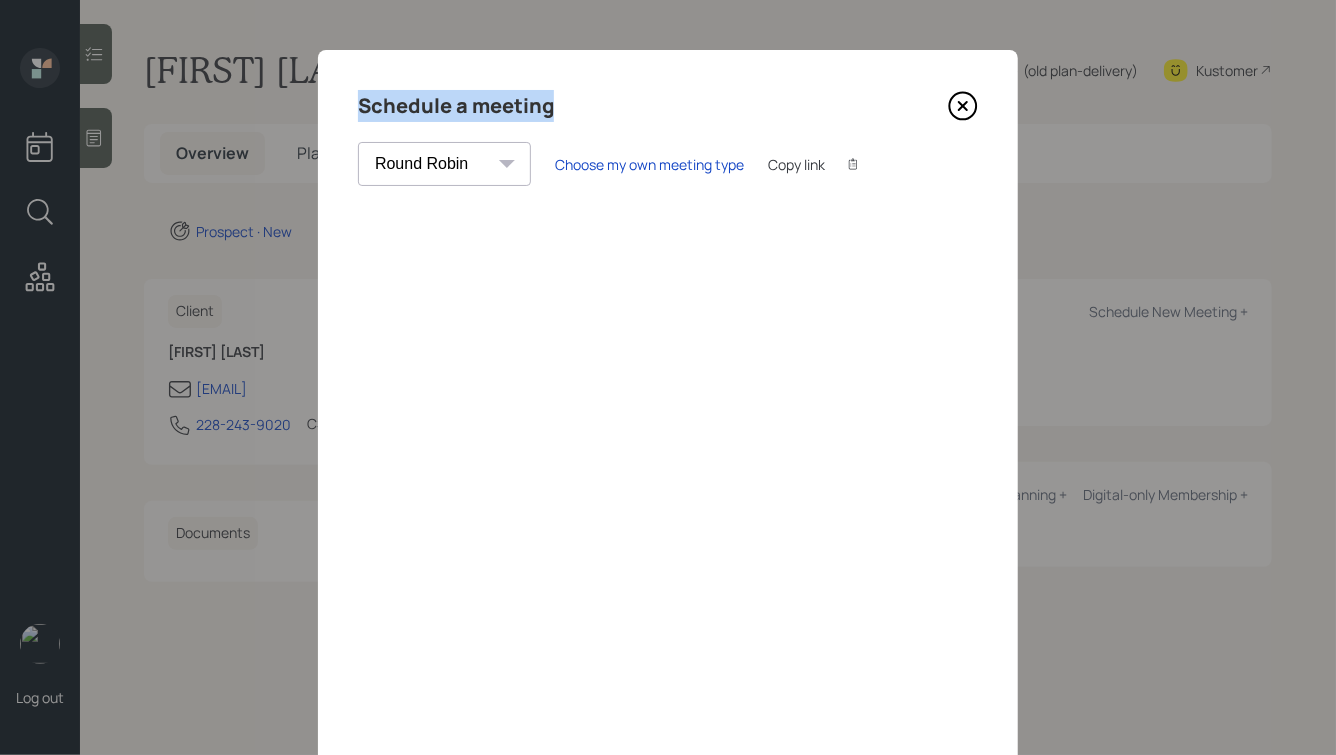 drag, startPoint x: 586, startPoint y: 110, endPoint x: 267, endPoint y: 59, distance: 323.0511 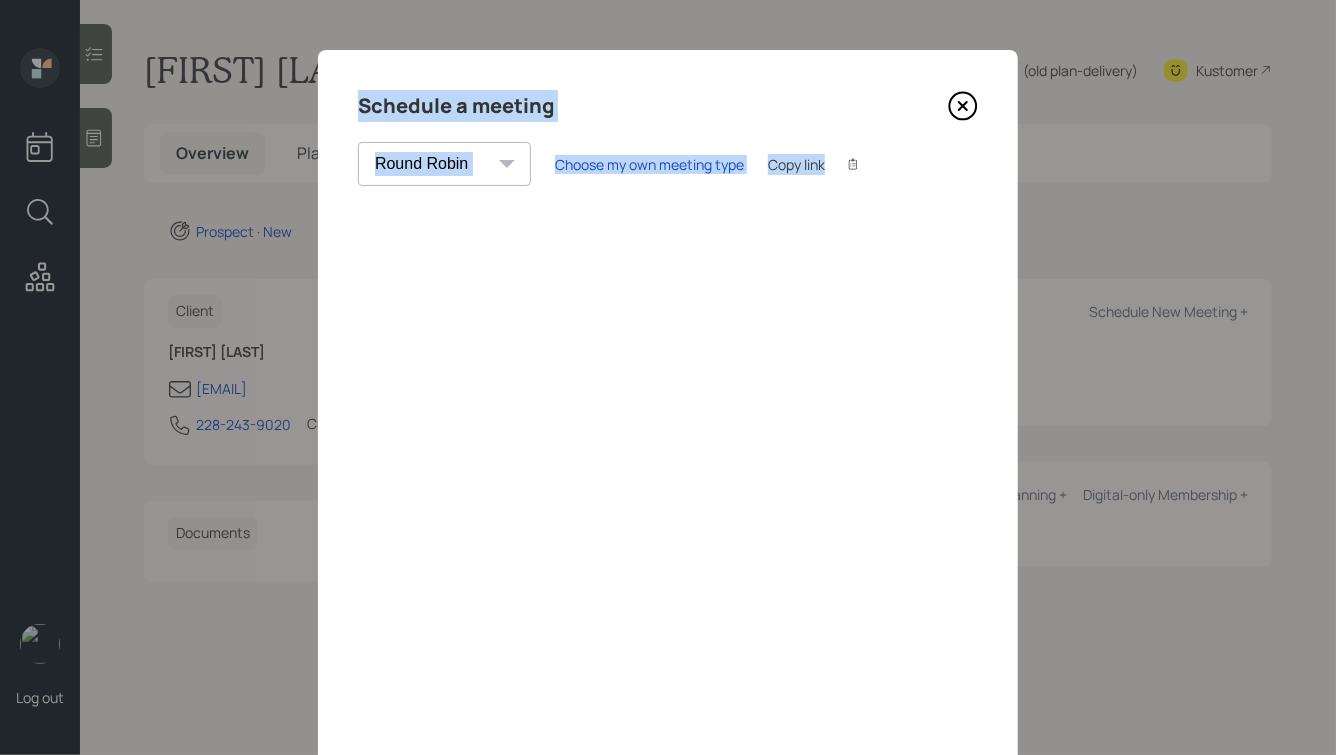 drag, startPoint x: 348, startPoint y: 83, endPoint x: 540, endPoint y: 245, distance: 251.21306 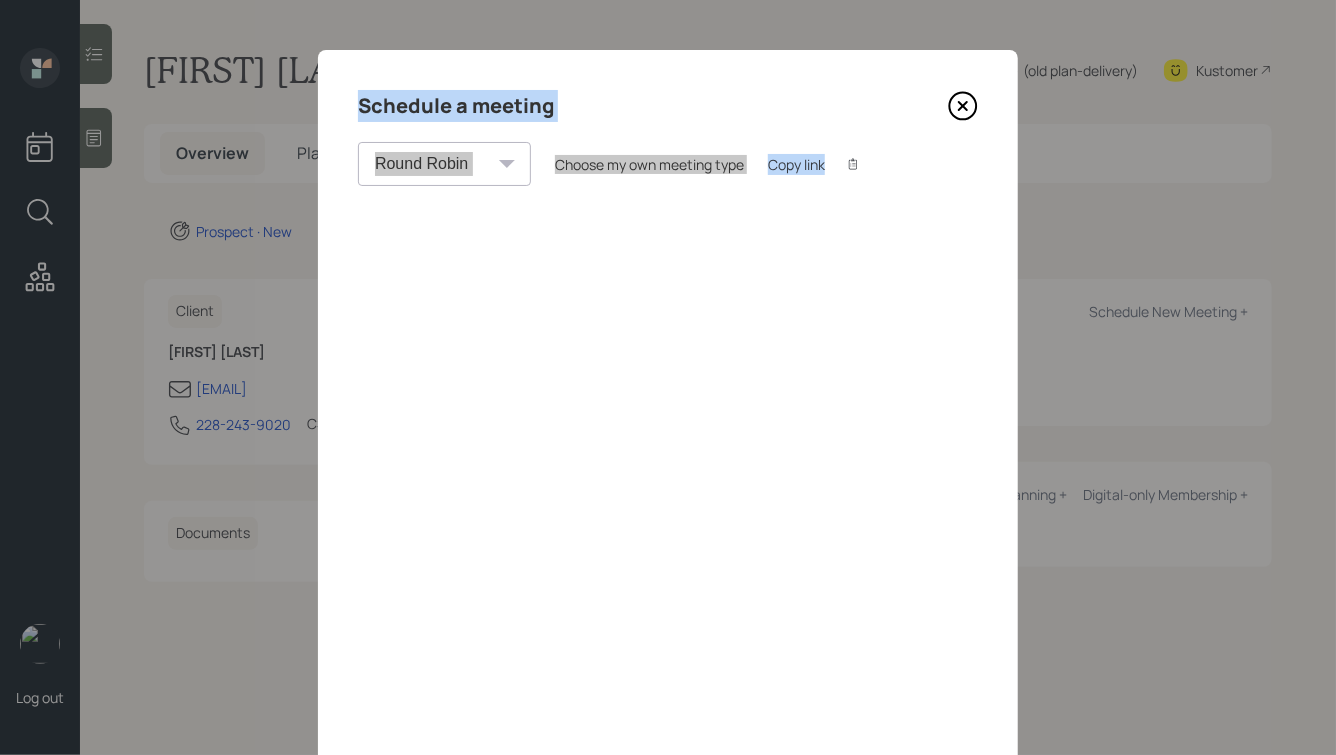 click on "Schedule a meeting" at bounding box center (456, 106) 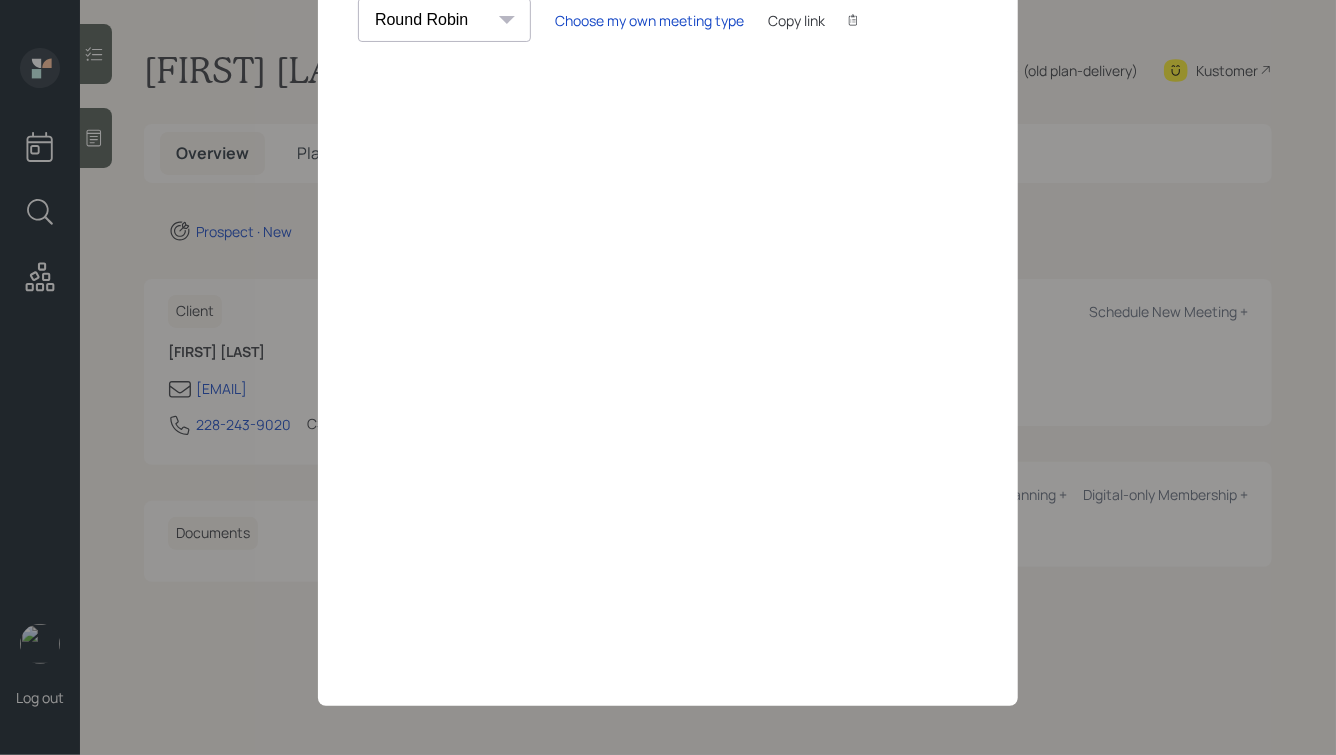 scroll, scrollTop: 0, scrollLeft: 0, axis: both 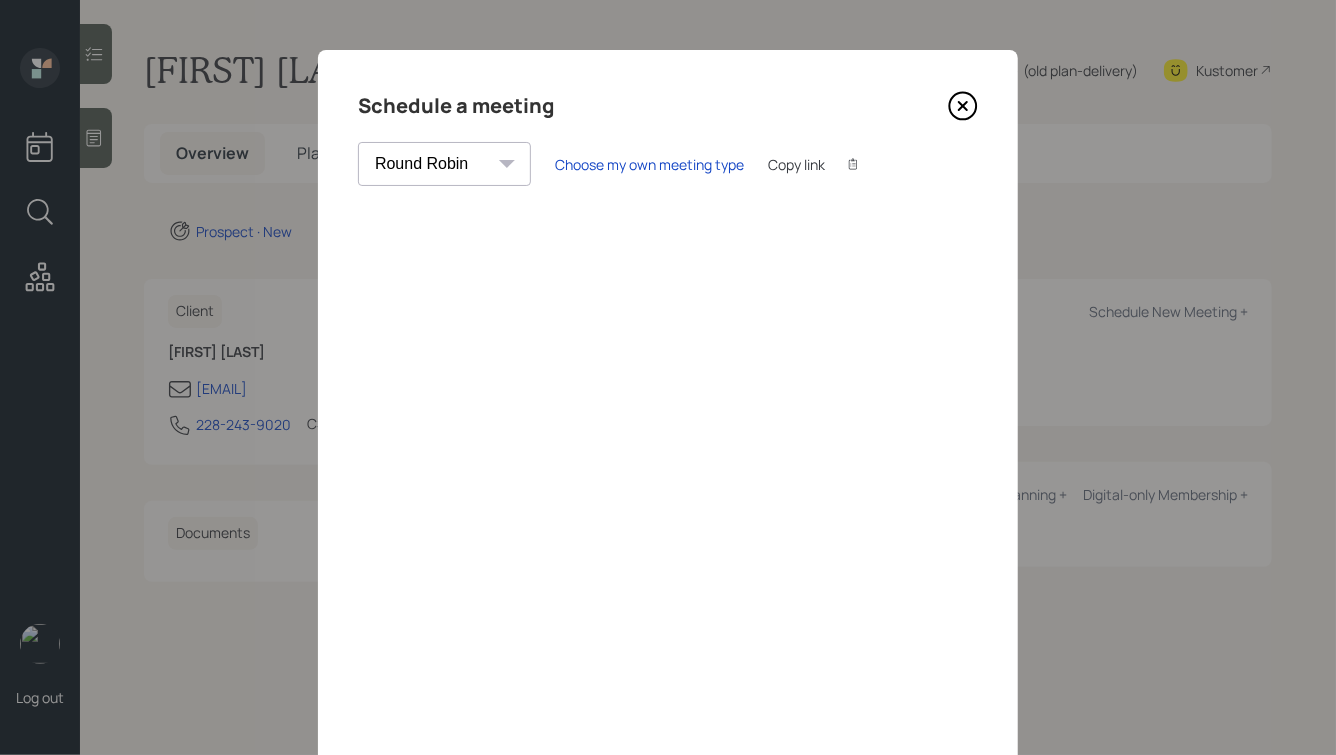 click 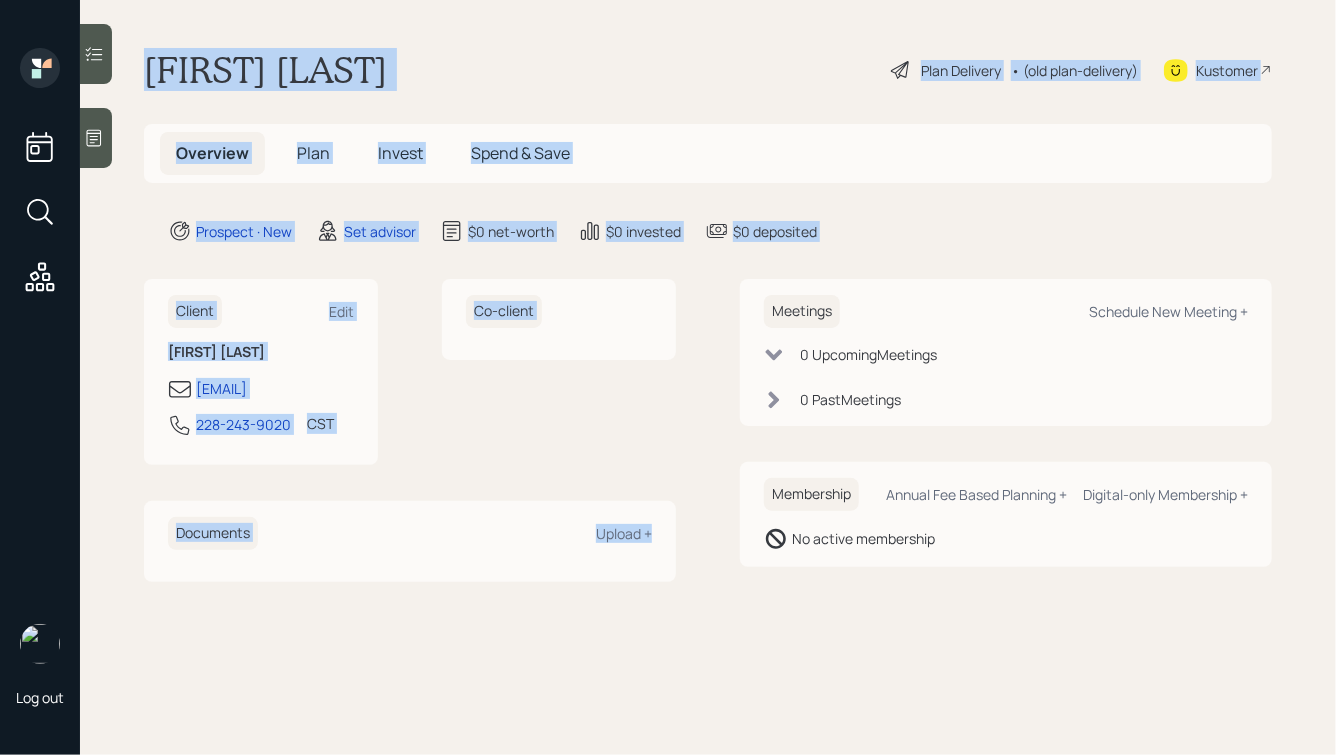 drag, startPoint x: 140, startPoint y: 65, endPoint x: 649, endPoint y: 616, distance: 750.12134 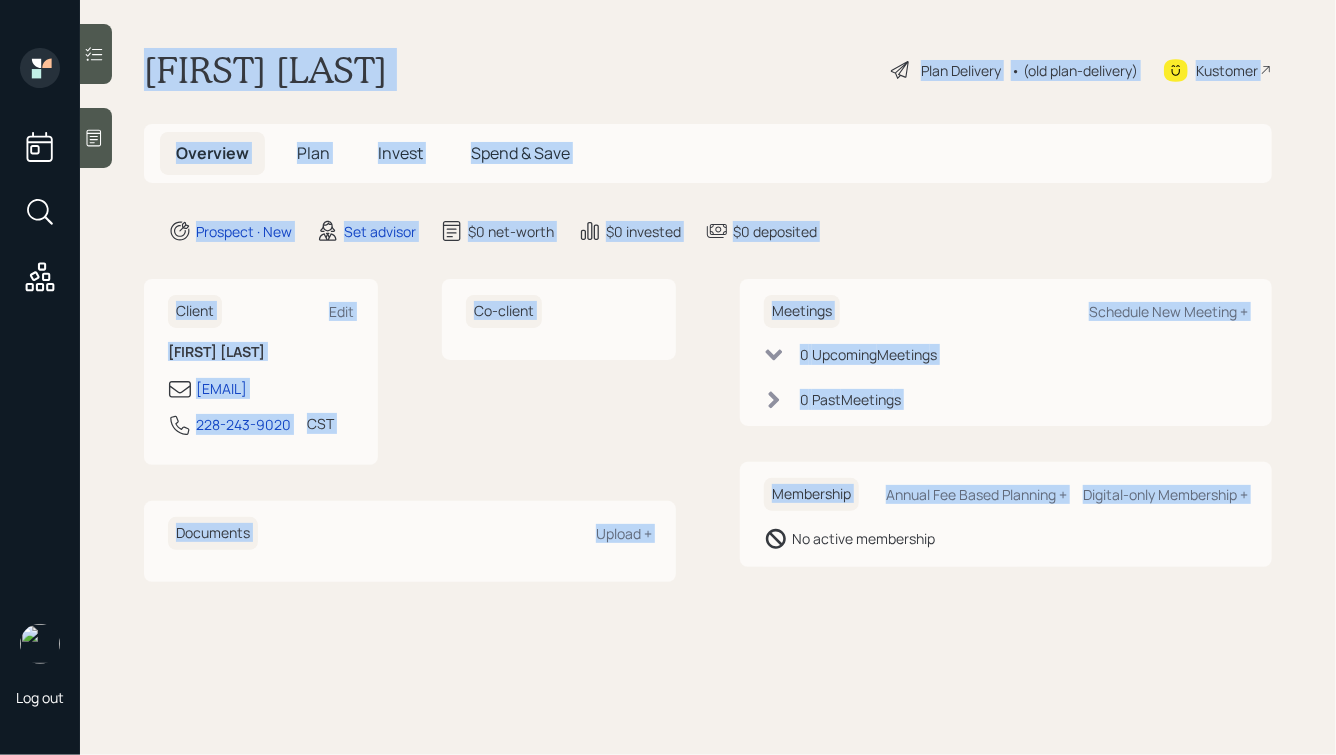 drag, startPoint x: 742, startPoint y: 616, endPoint x: 272, endPoint y: -28, distance: 797.2678 